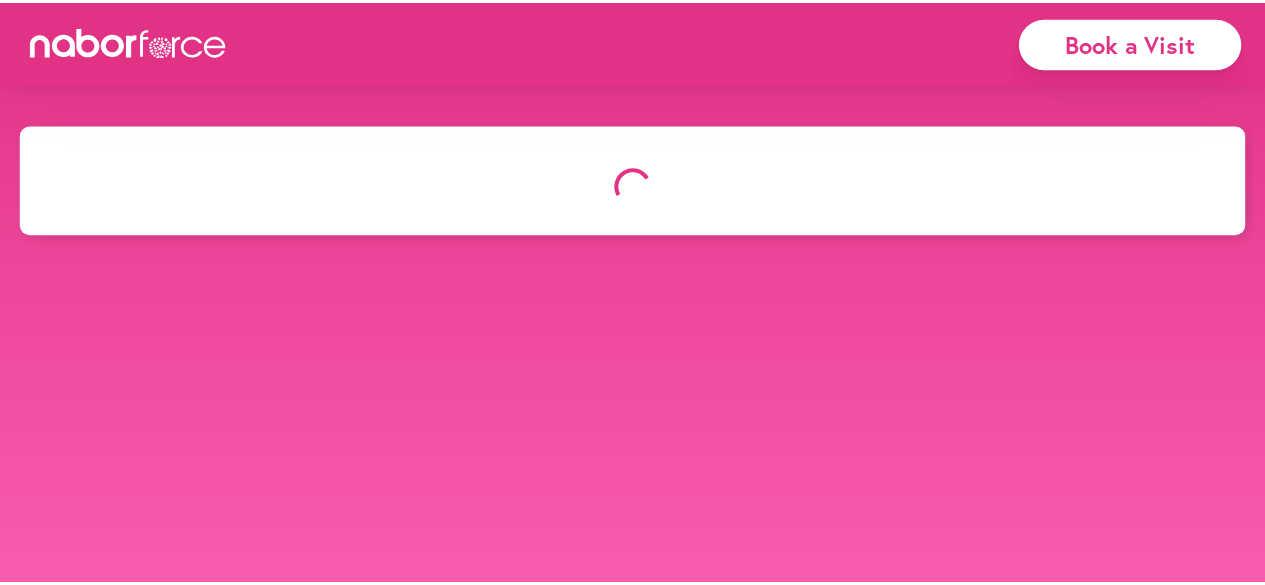 scroll, scrollTop: 0, scrollLeft: 0, axis: both 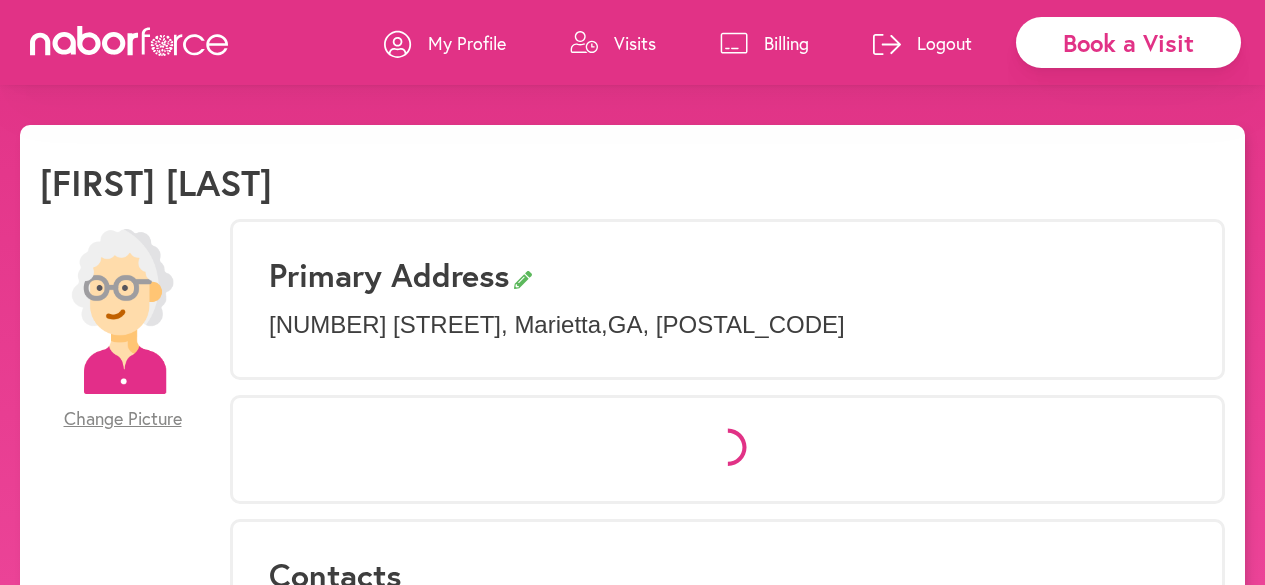 select on "*" 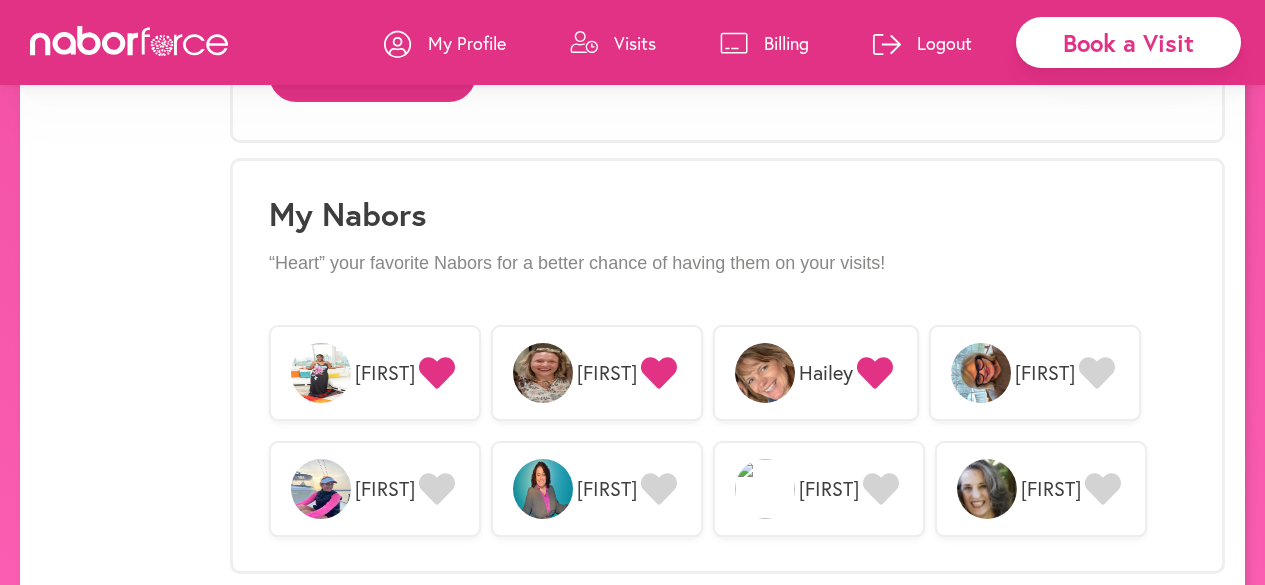 scroll, scrollTop: 1600, scrollLeft: 0, axis: vertical 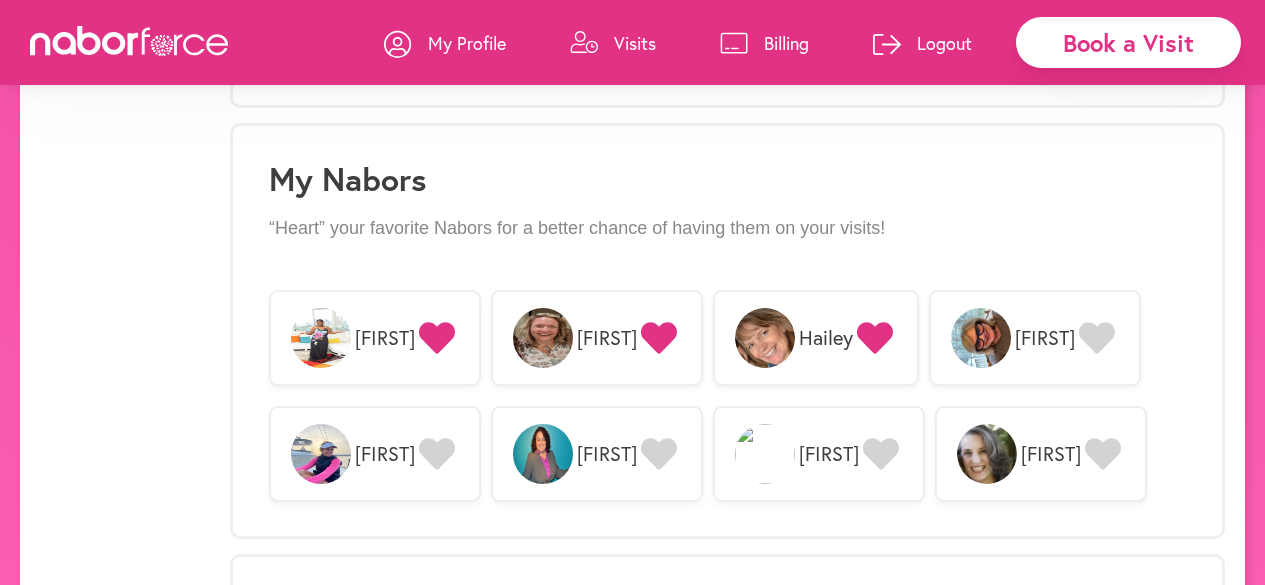 click 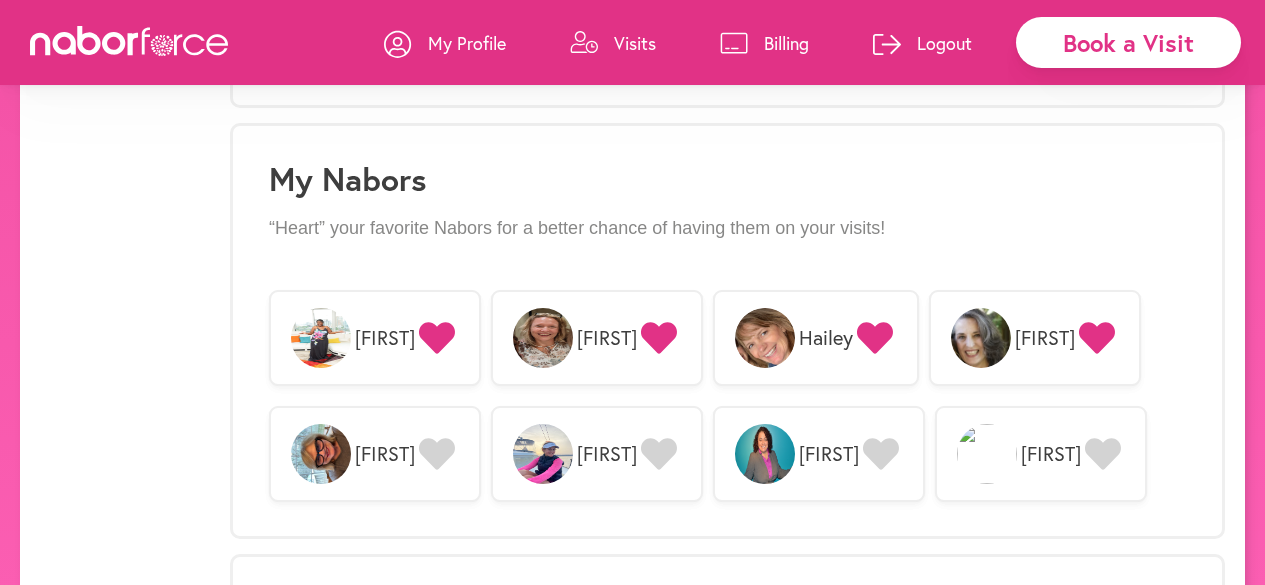 click 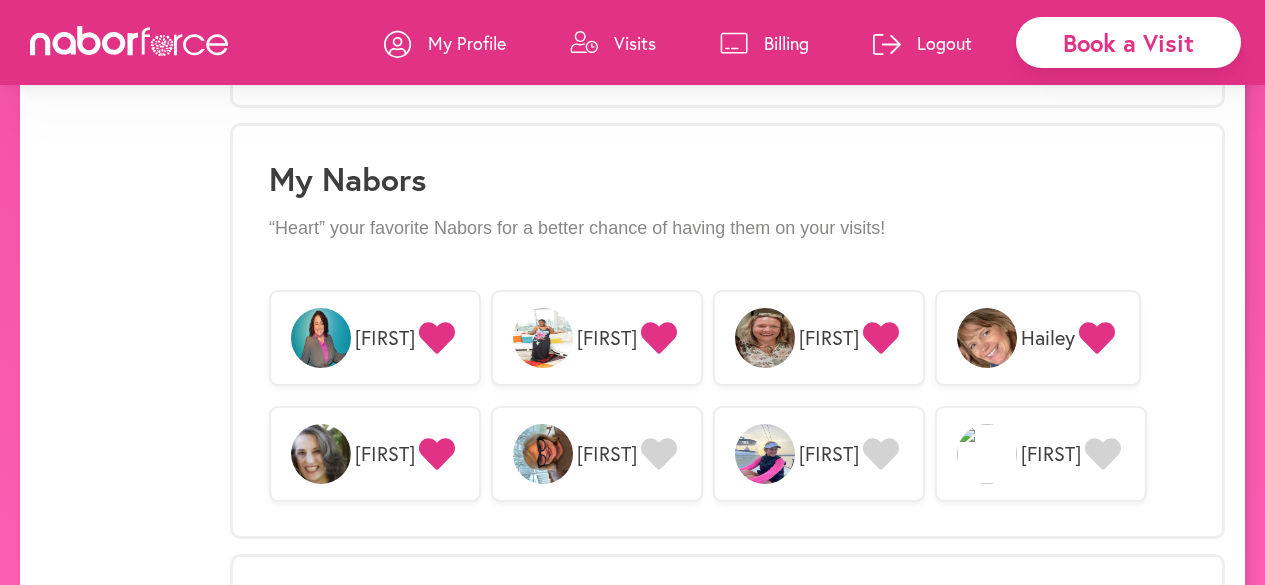 click 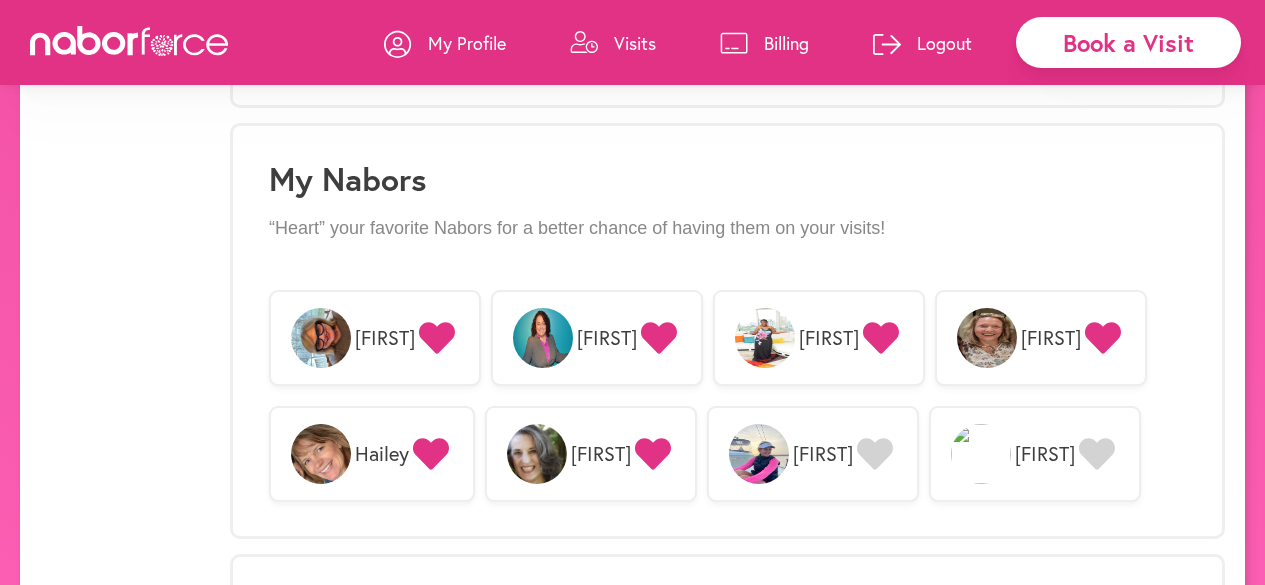 click 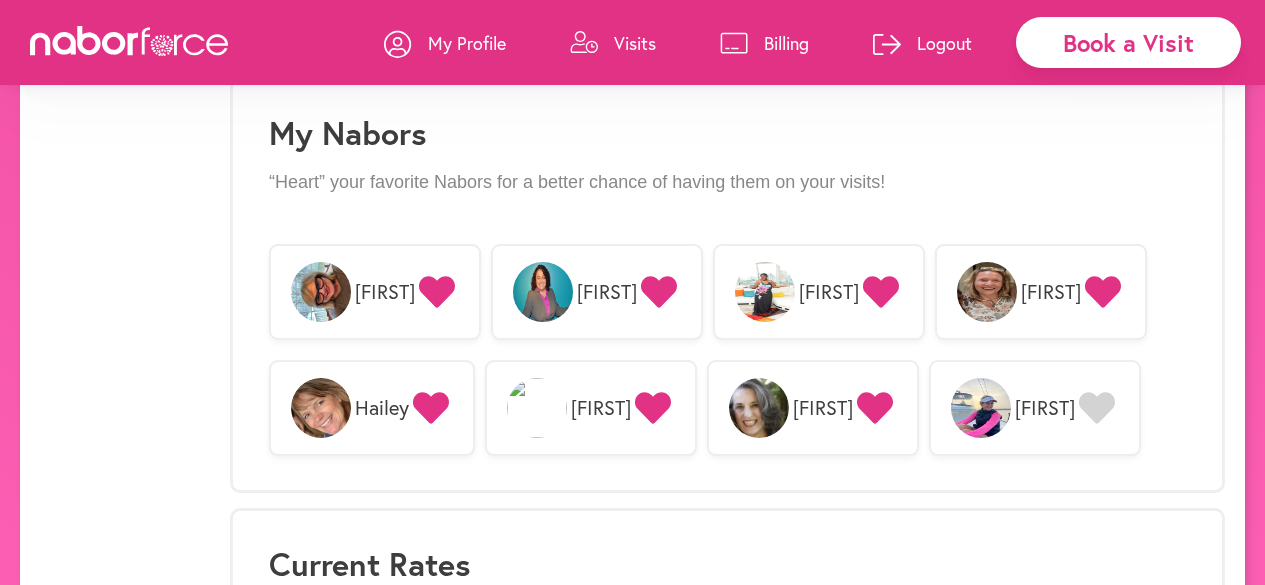 scroll, scrollTop: 1600, scrollLeft: 0, axis: vertical 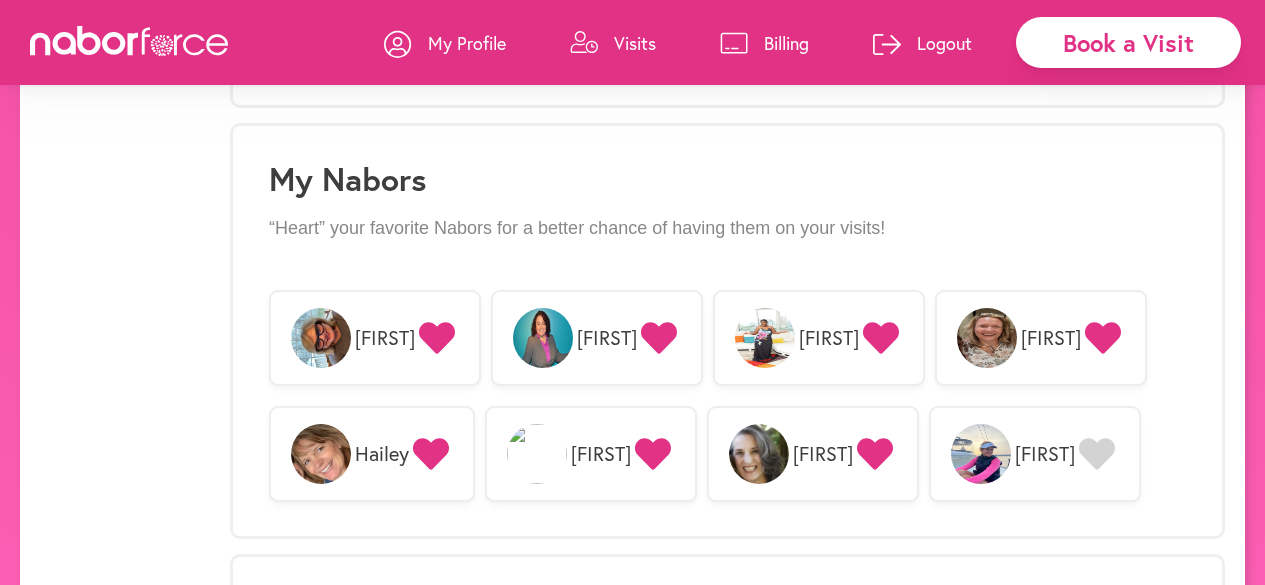 click 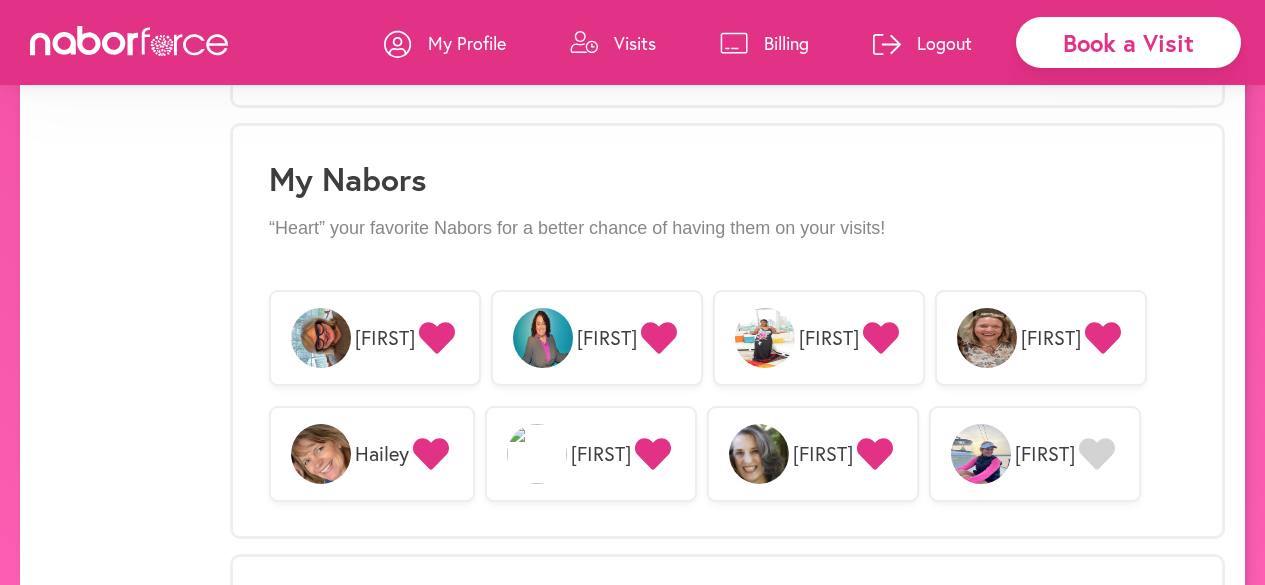 click 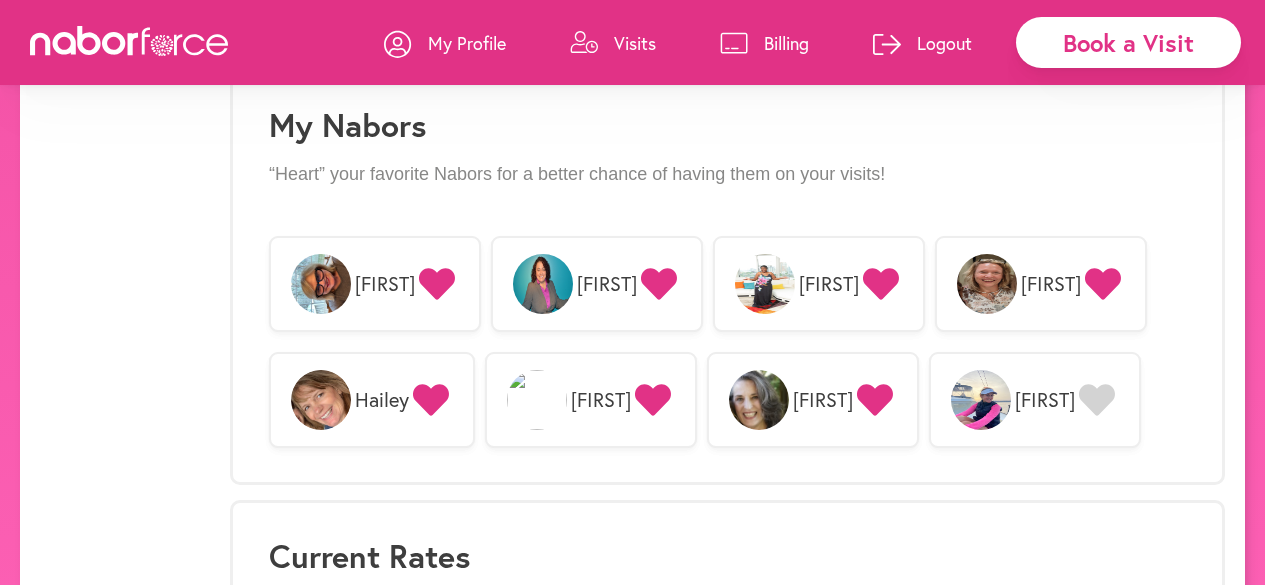 scroll, scrollTop: 1700, scrollLeft: 0, axis: vertical 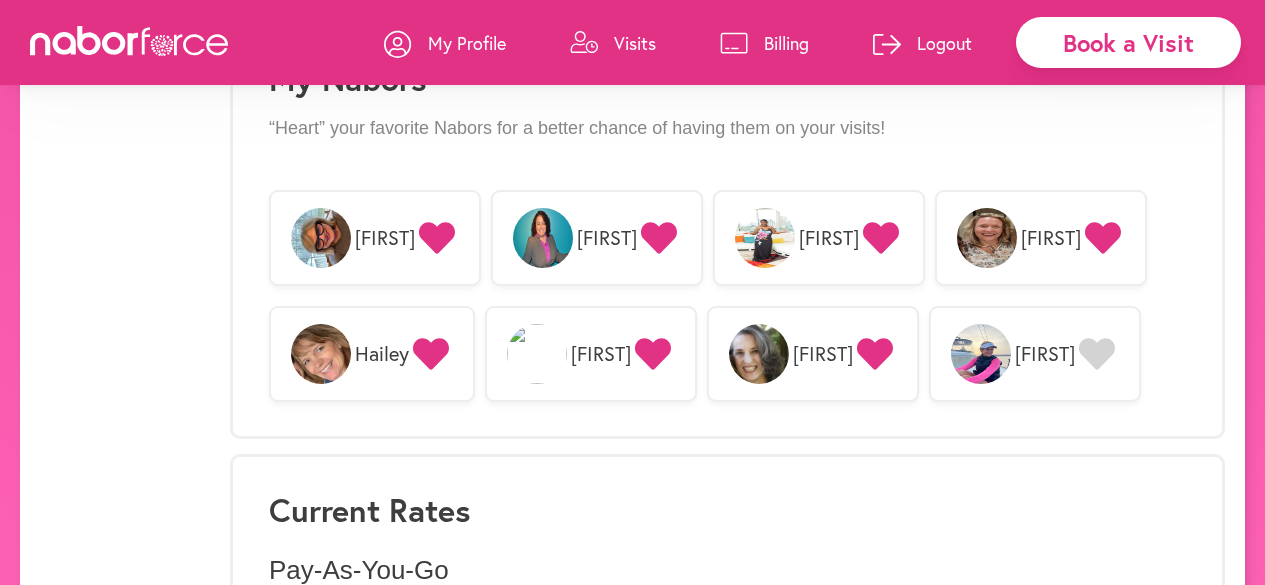 click 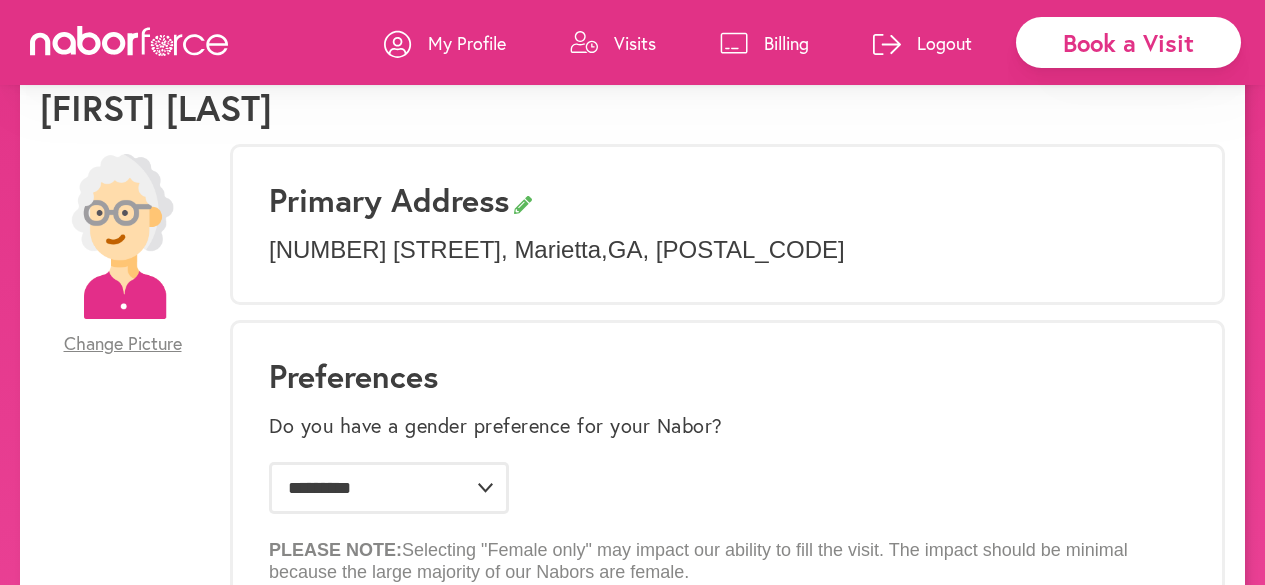 scroll, scrollTop: 55, scrollLeft: 0, axis: vertical 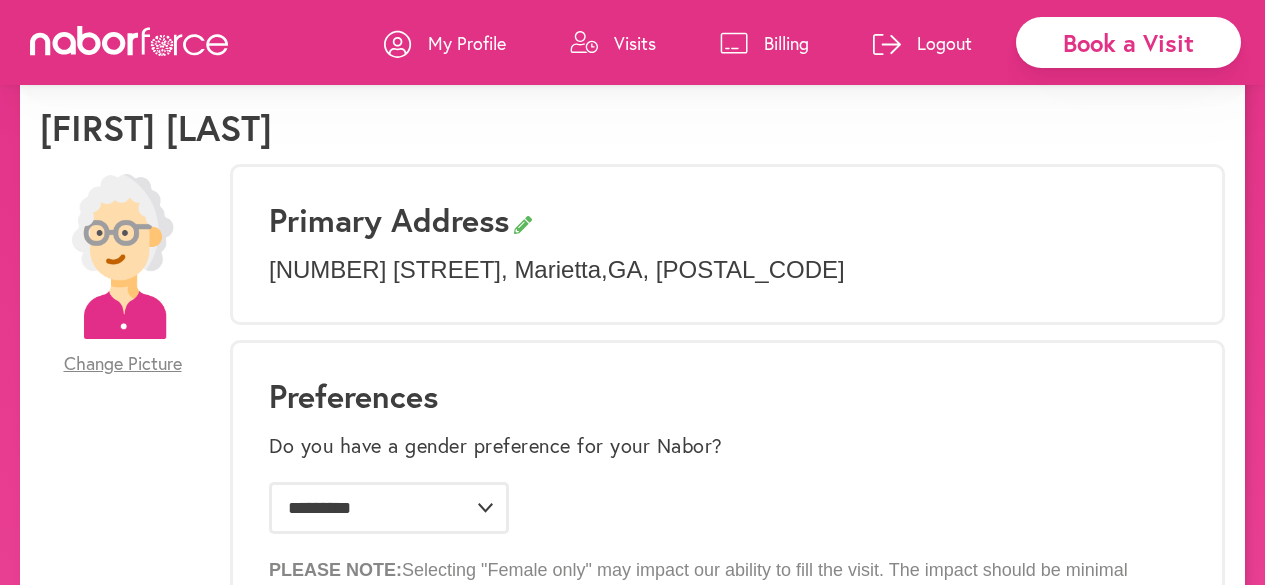 click on "Visits" at bounding box center (635, 43) 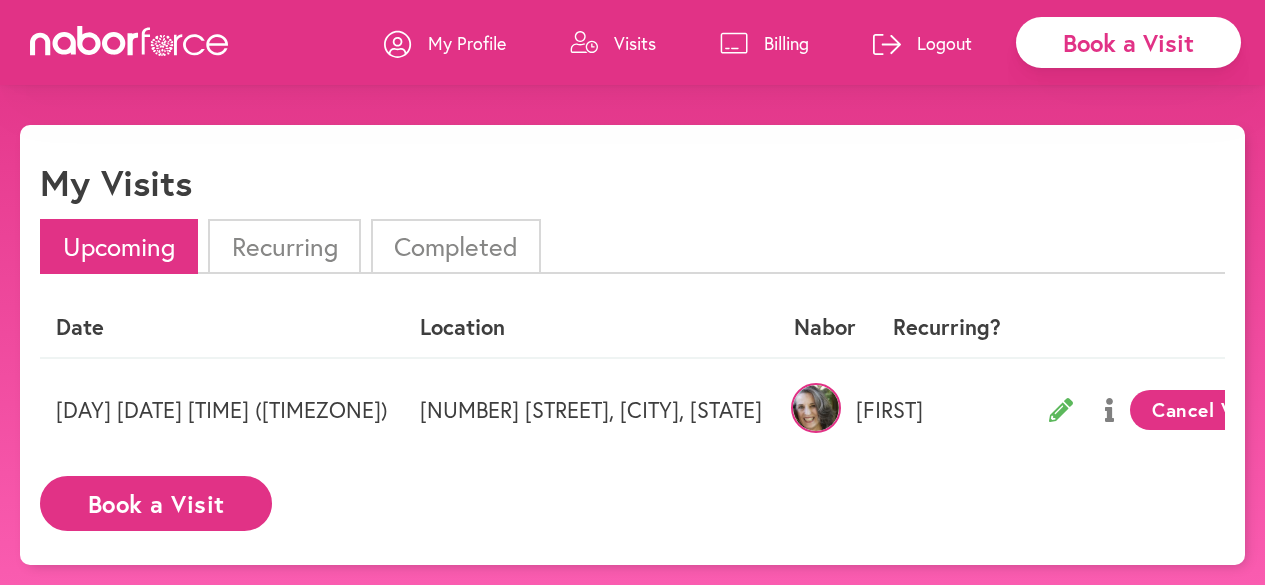 scroll, scrollTop: 100, scrollLeft: 0, axis: vertical 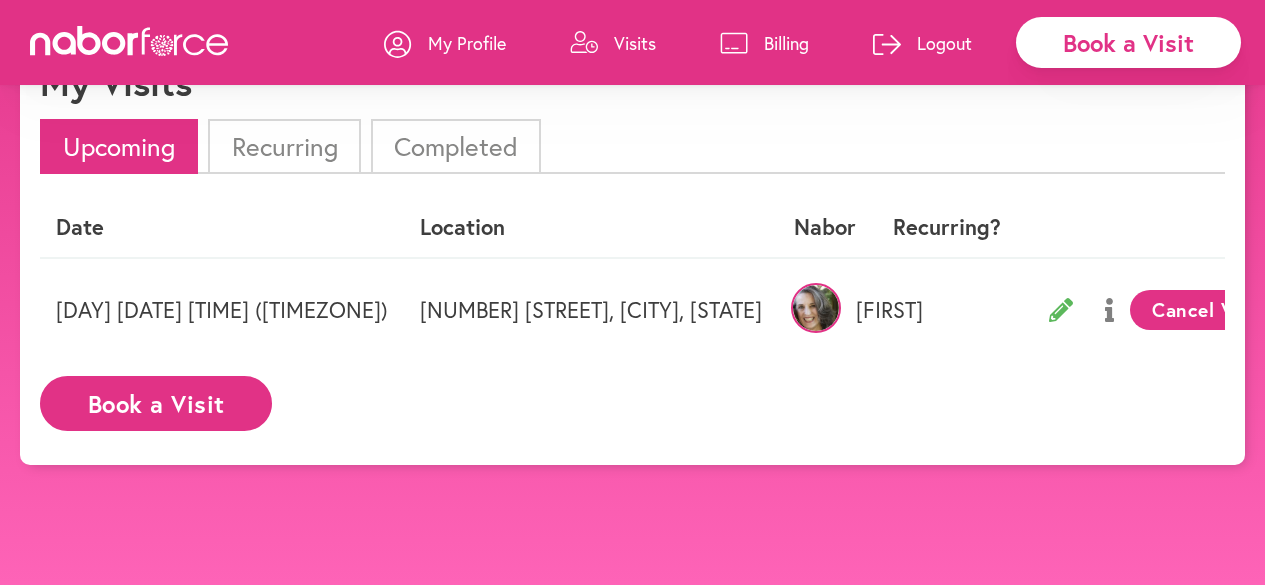 click on "Completed" at bounding box center (456, 146) 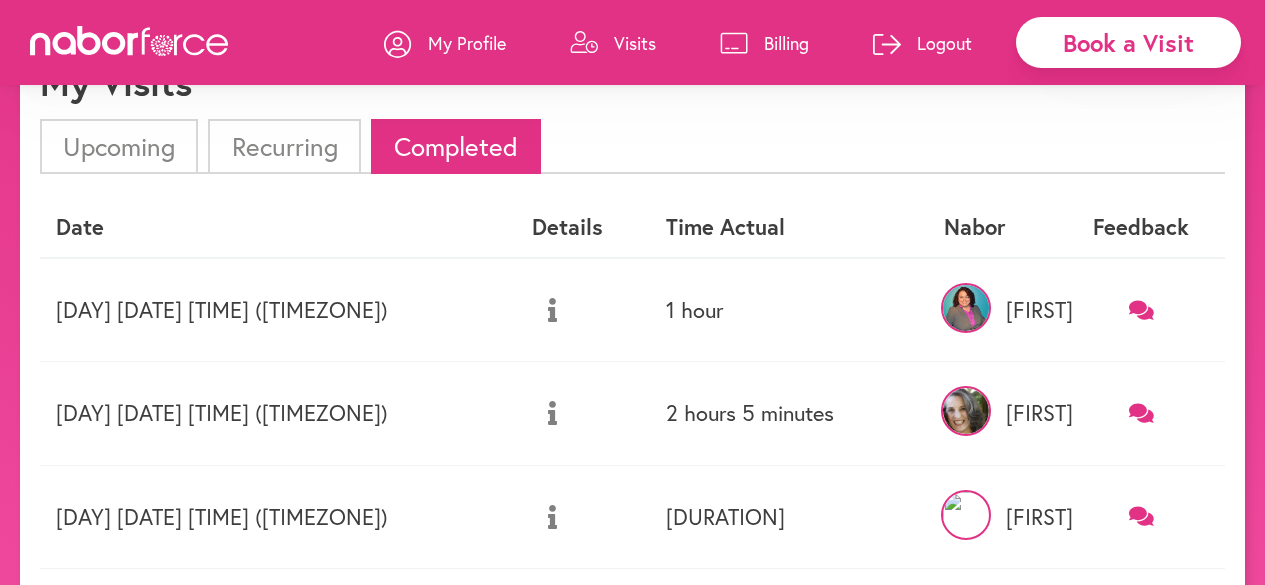 click 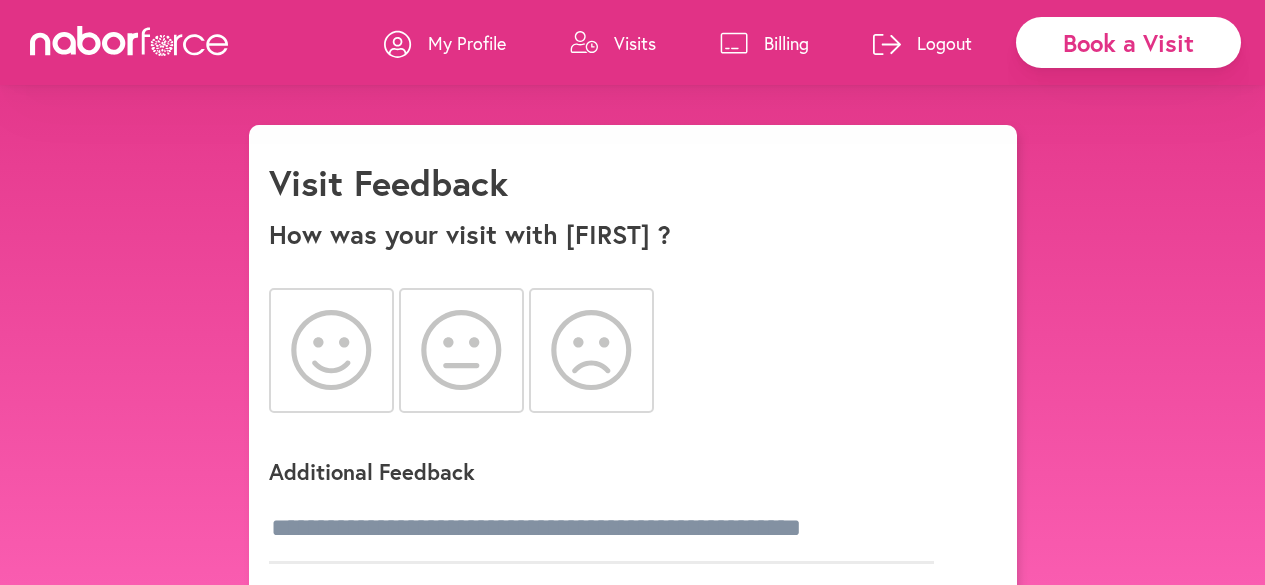 click 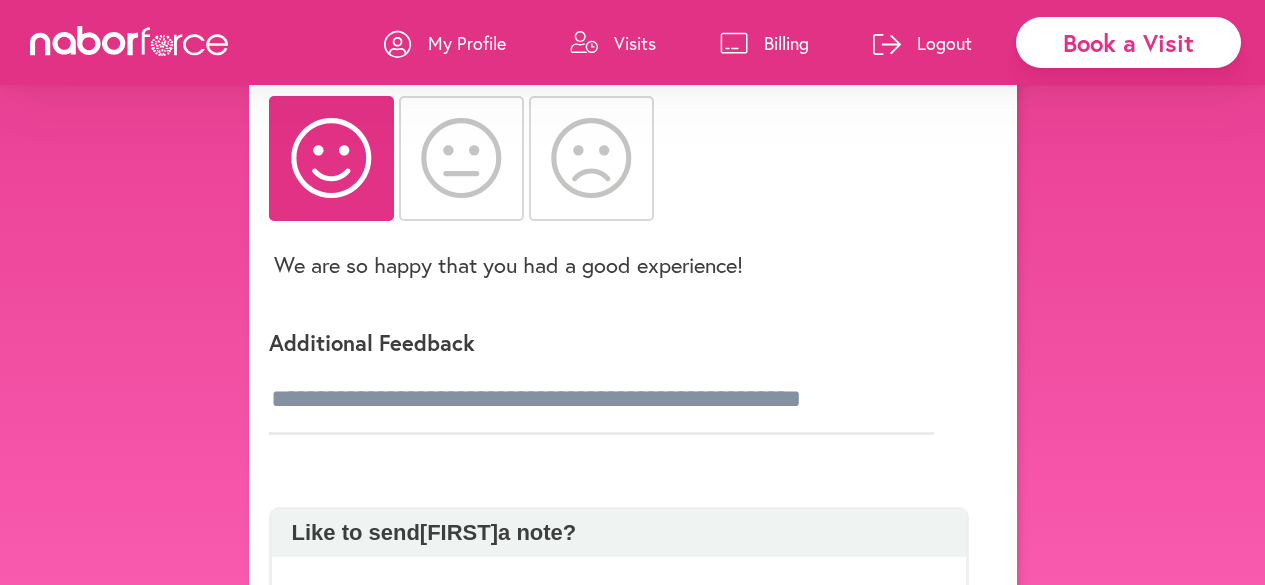 scroll, scrollTop: 300, scrollLeft: 0, axis: vertical 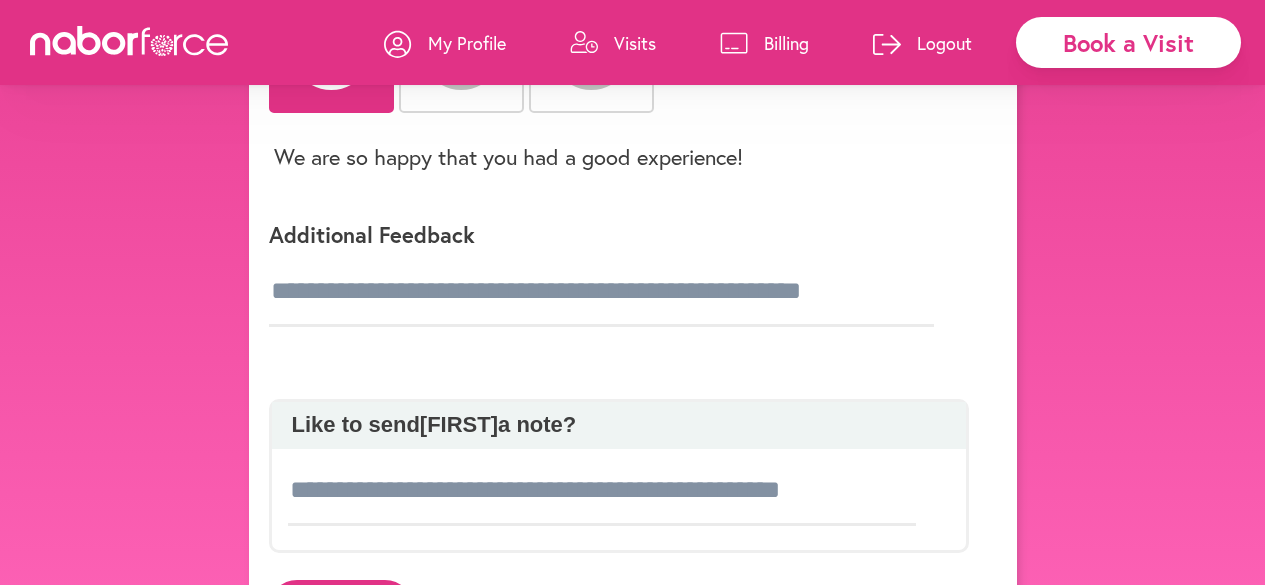 click on "Additional Feedback" 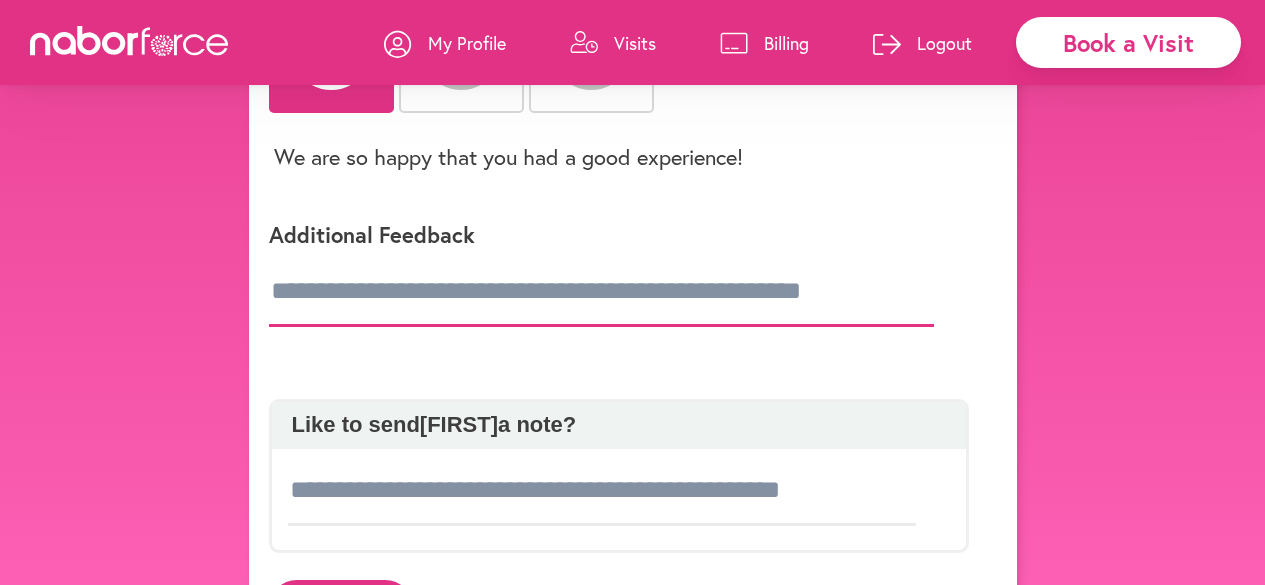 click at bounding box center (601, 292) 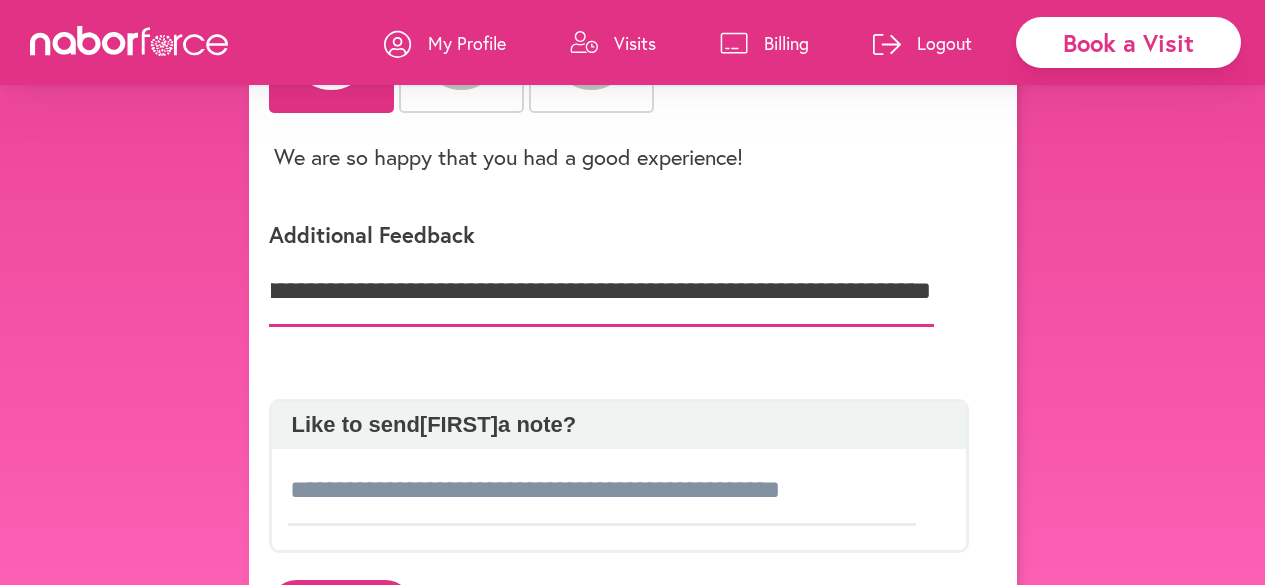 scroll, scrollTop: 0, scrollLeft: 1296, axis: horizontal 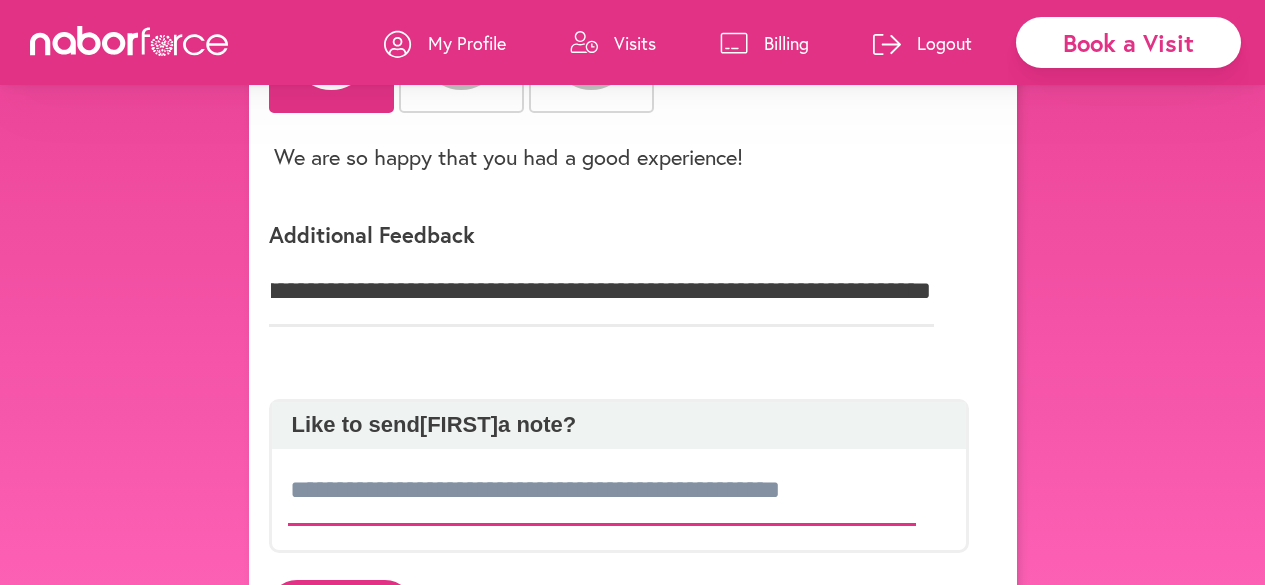 click at bounding box center (602, 491) 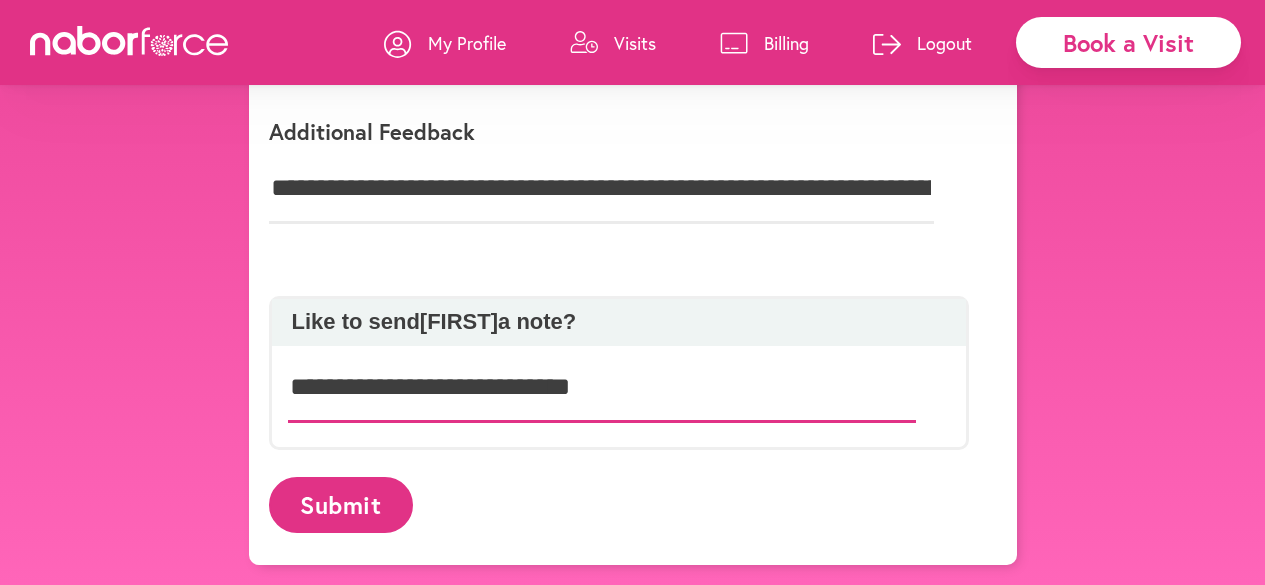 type on "**********" 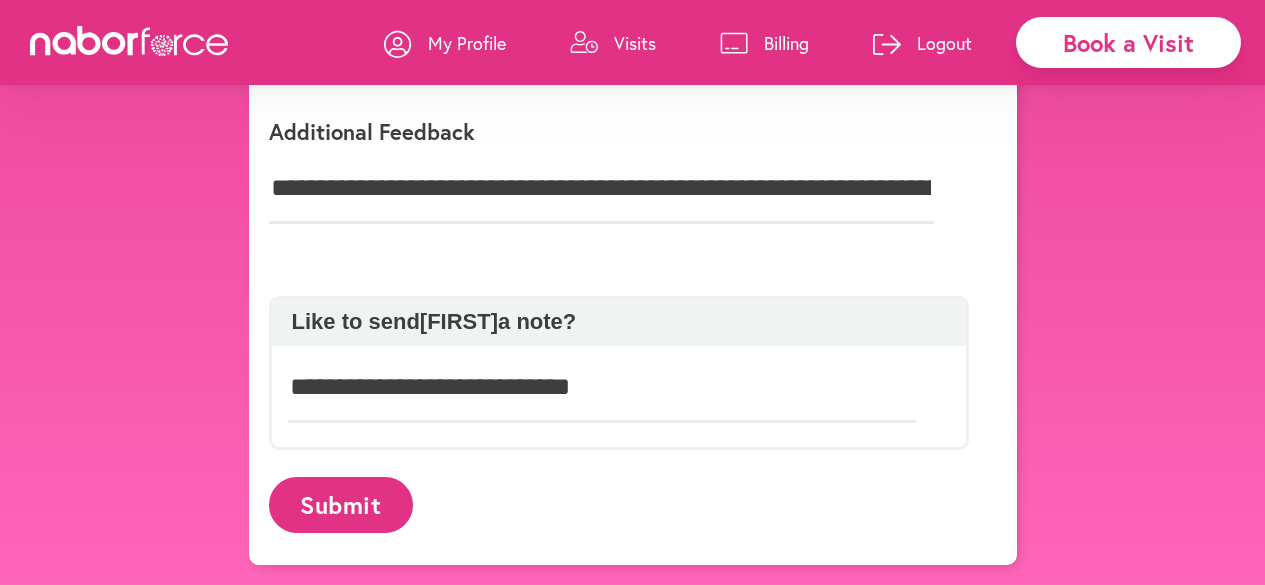 click on "Submit" at bounding box center (341, 504) 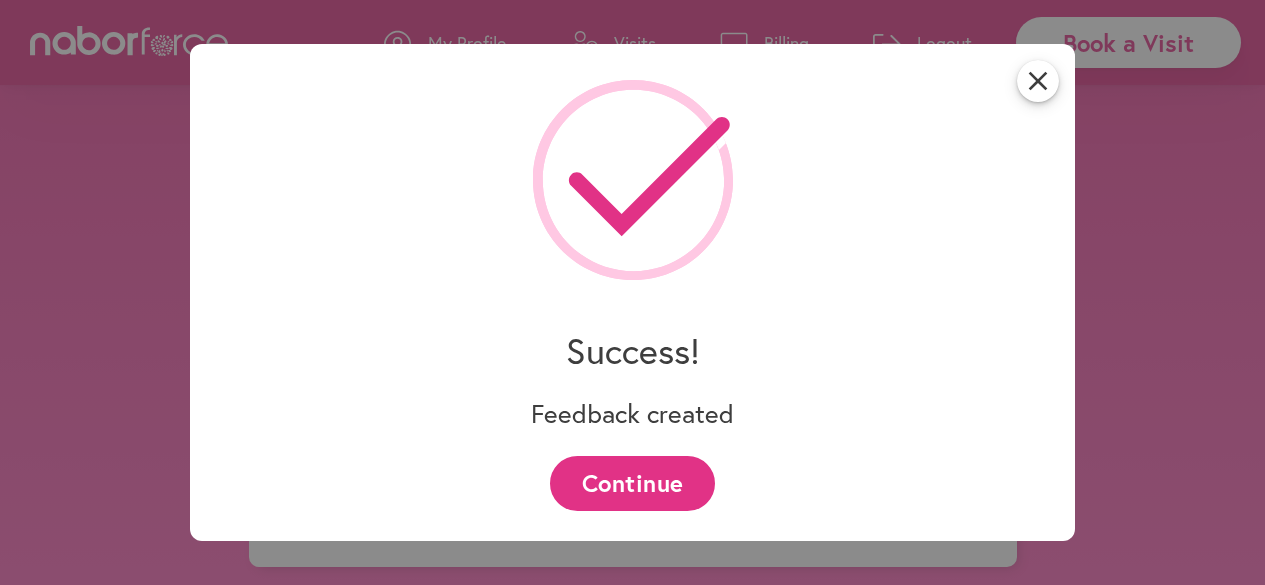 scroll, scrollTop: 403, scrollLeft: 0, axis: vertical 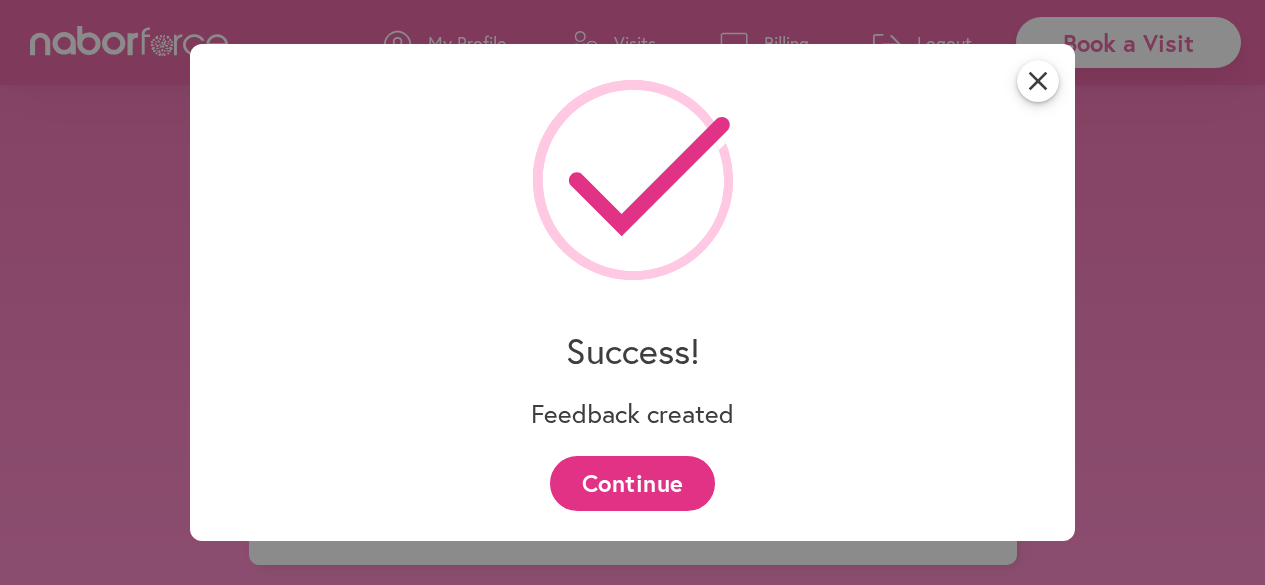 click on "Continue" at bounding box center [632, 483] 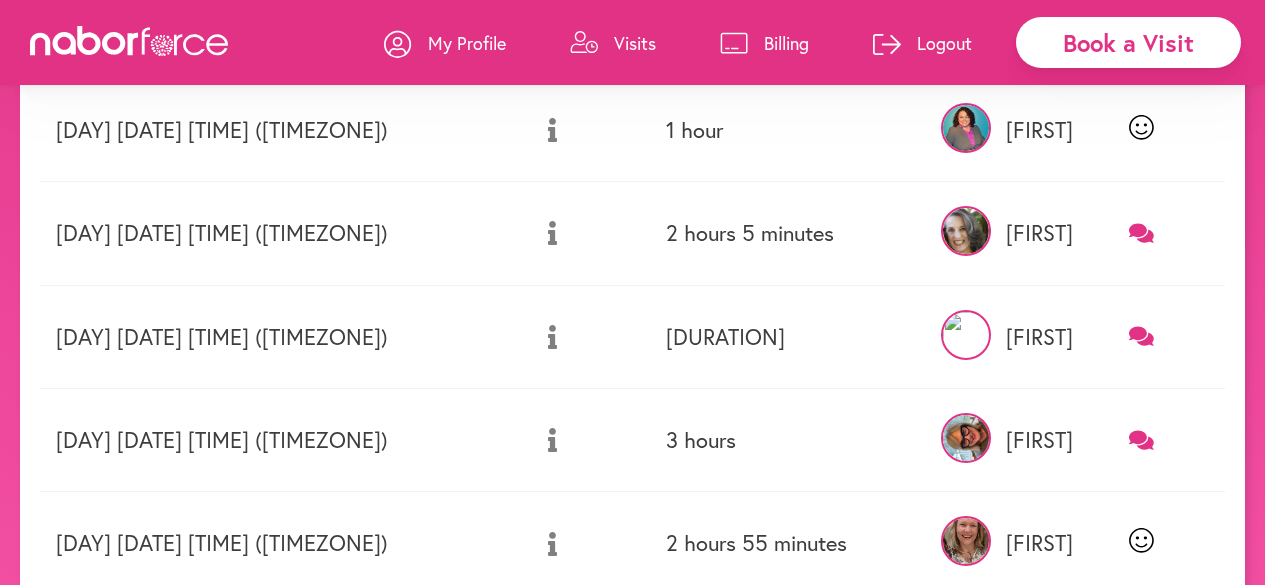 scroll, scrollTop: 300, scrollLeft: 0, axis: vertical 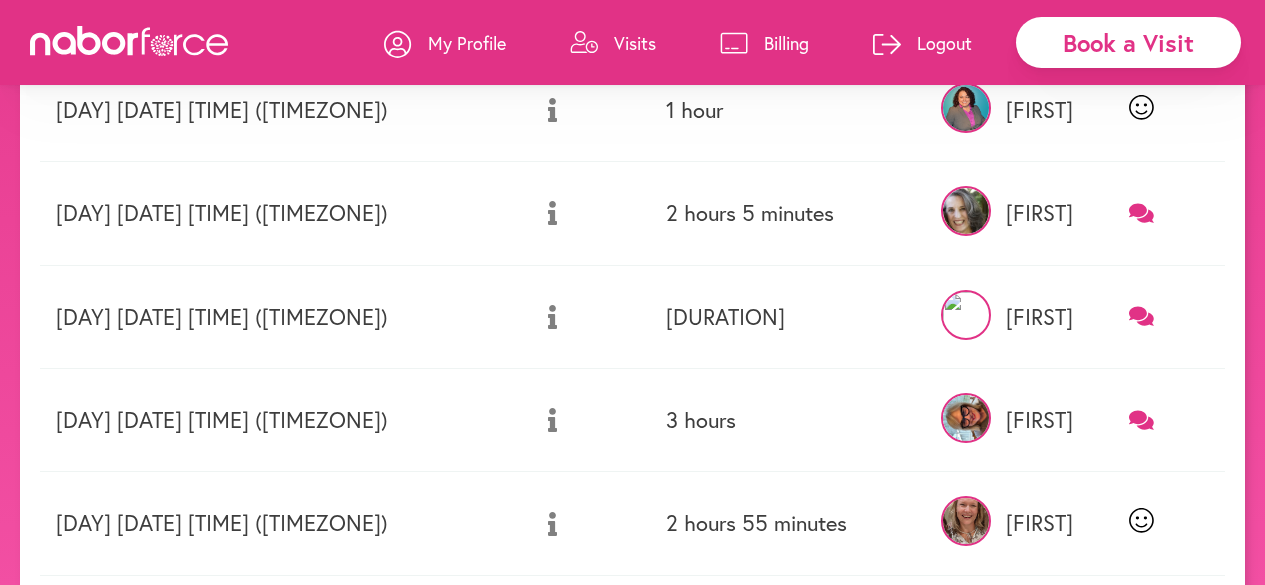 click 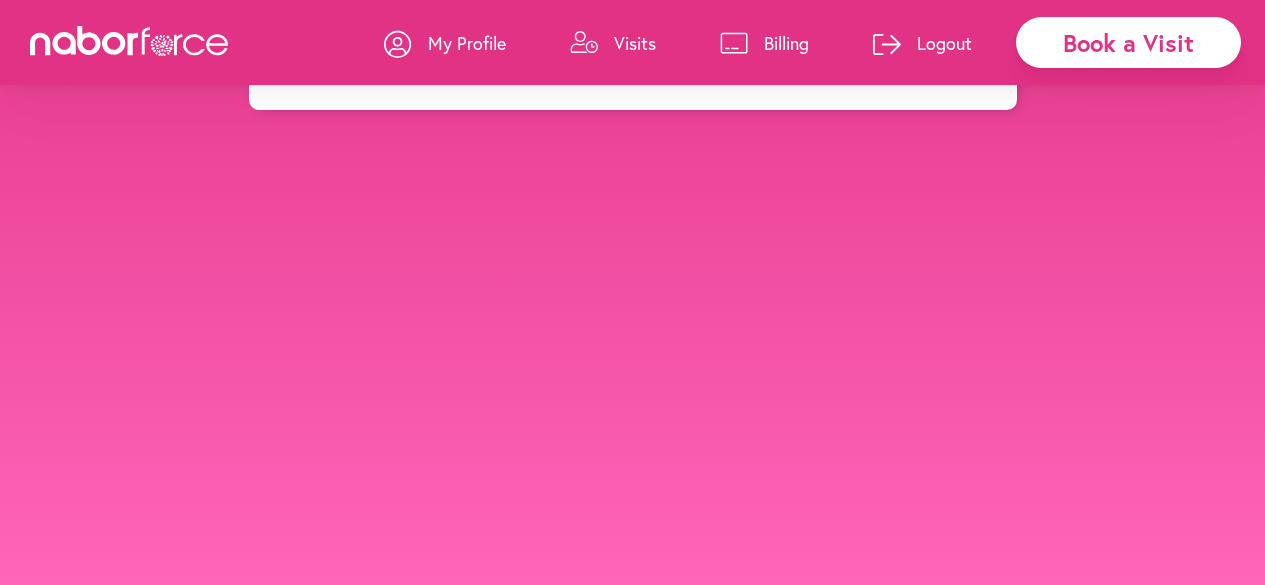 scroll, scrollTop: 0, scrollLeft: 0, axis: both 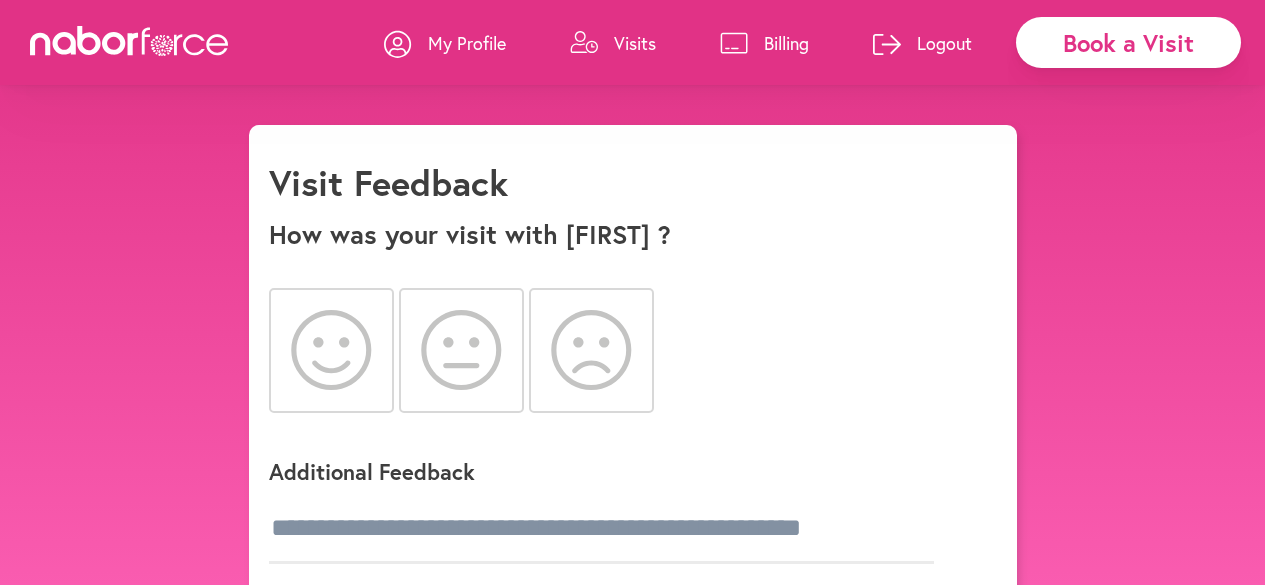 click at bounding box center [331, 350] 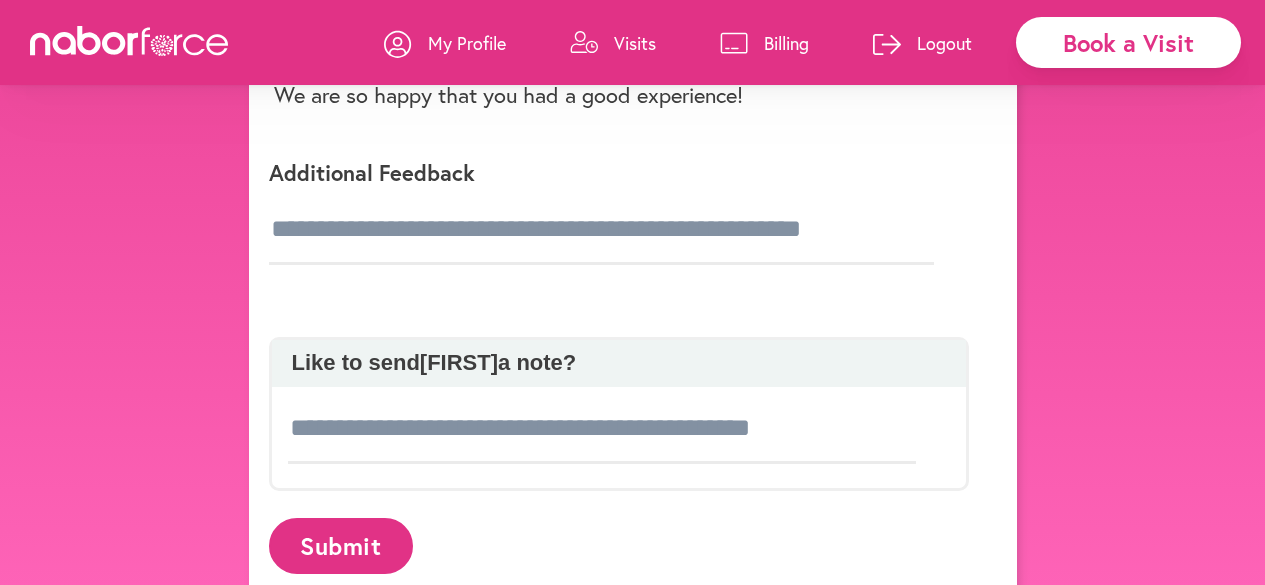 scroll, scrollTop: 400, scrollLeft: 0, axis: vertical 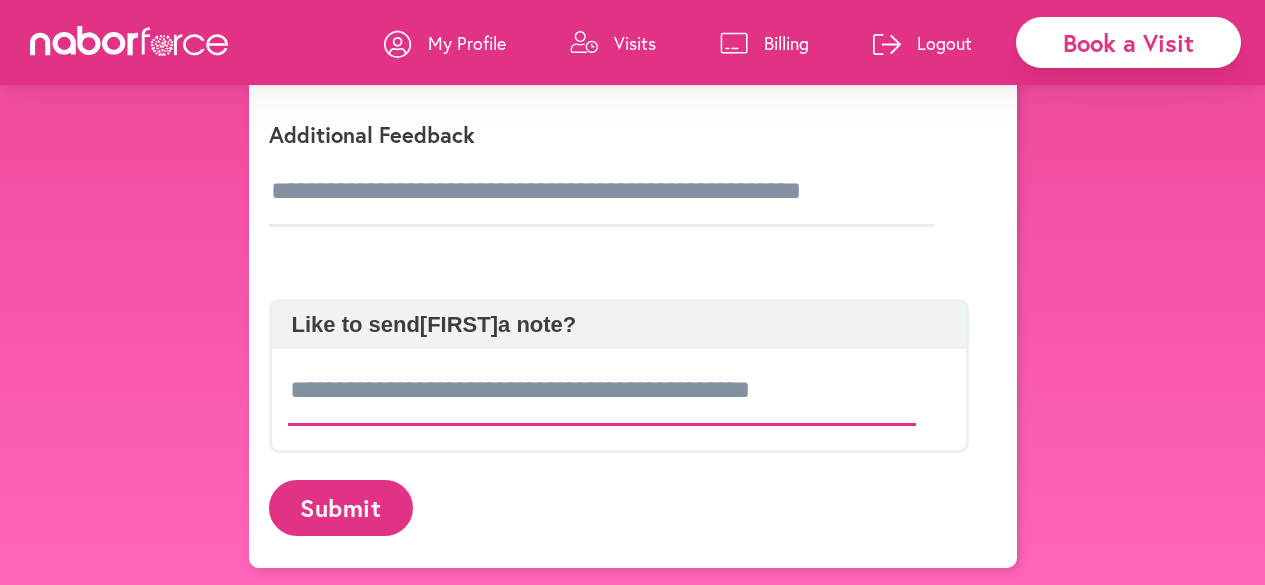 click at bounding box center [602, 391] 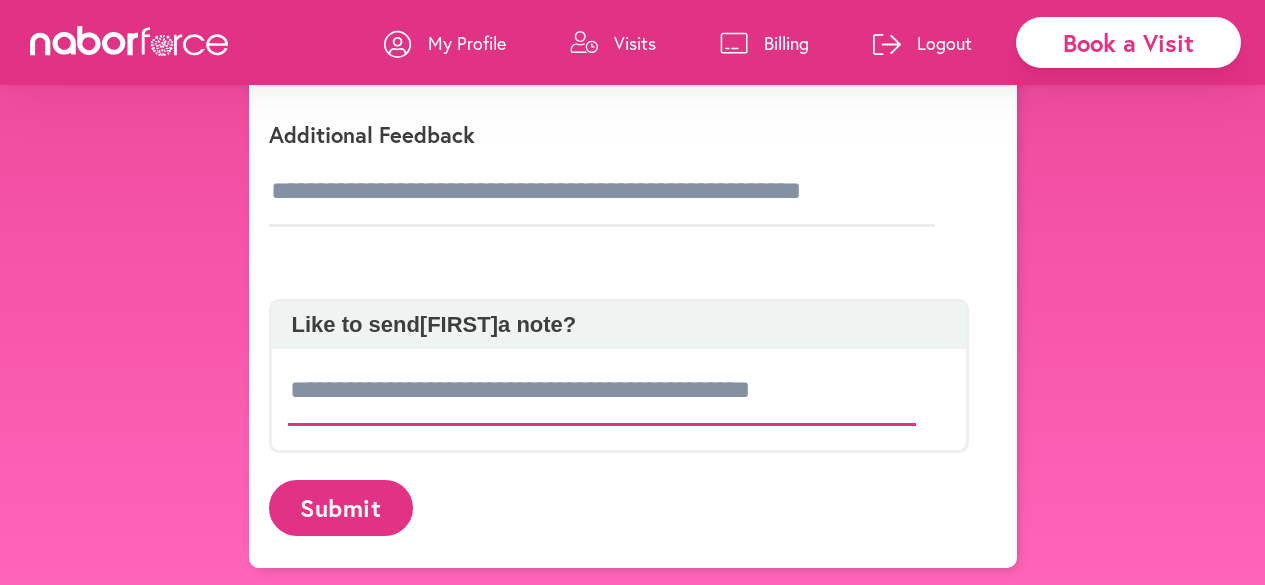 type on "*" 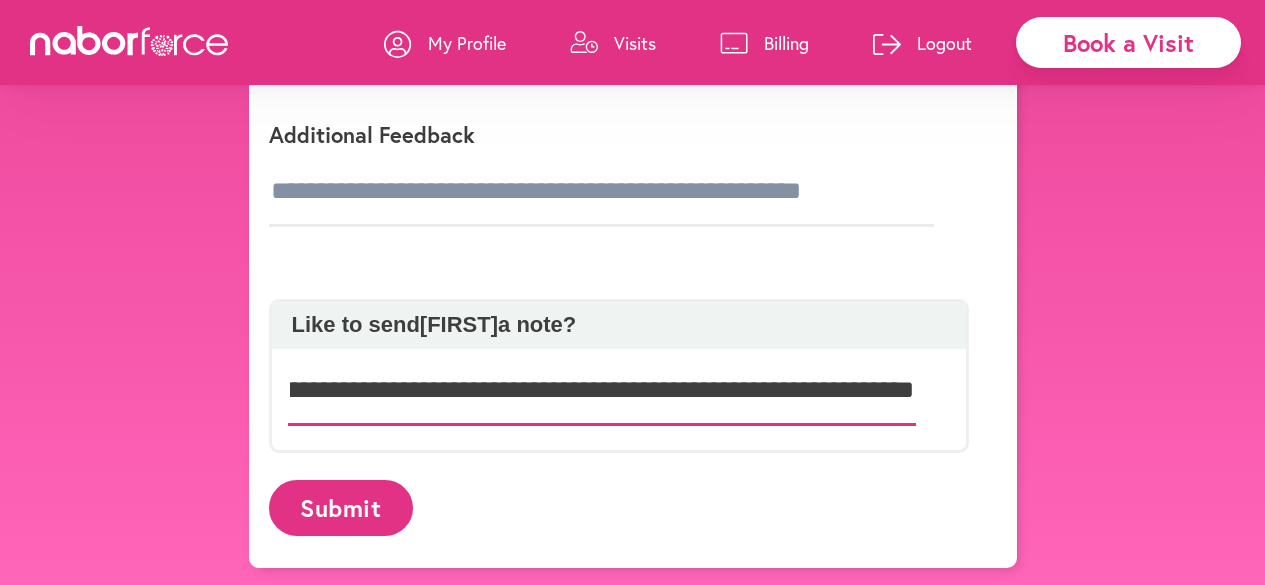 scroll, scrollTop: 0, scrollLeft: 458, axis: horizontal 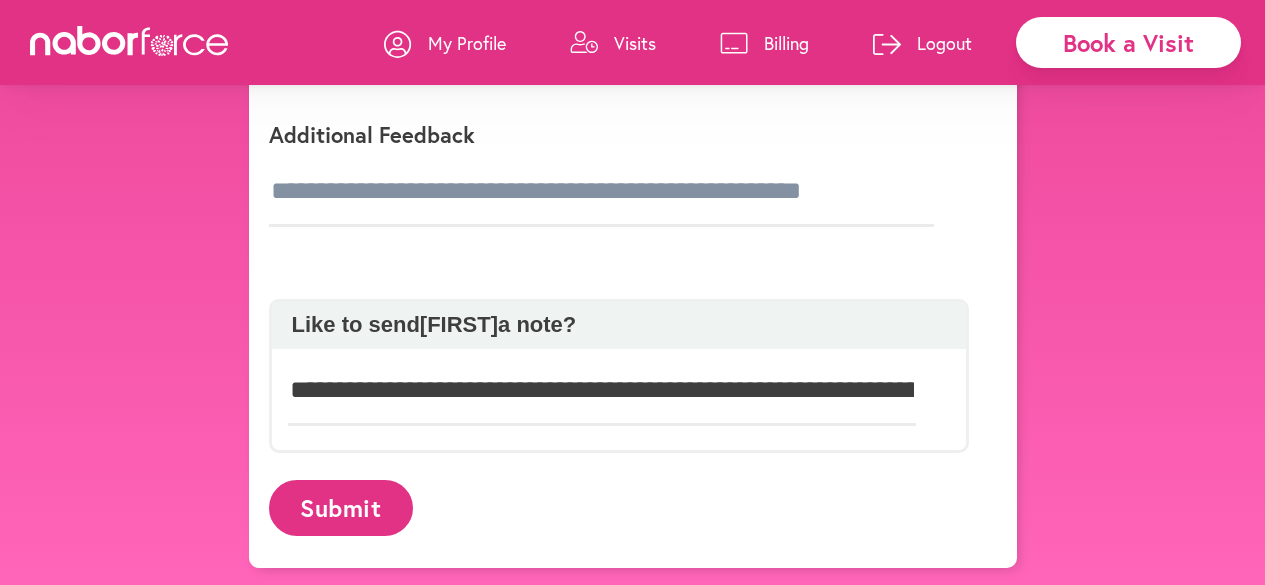click on "Submit" at bounding box center (341, 507) 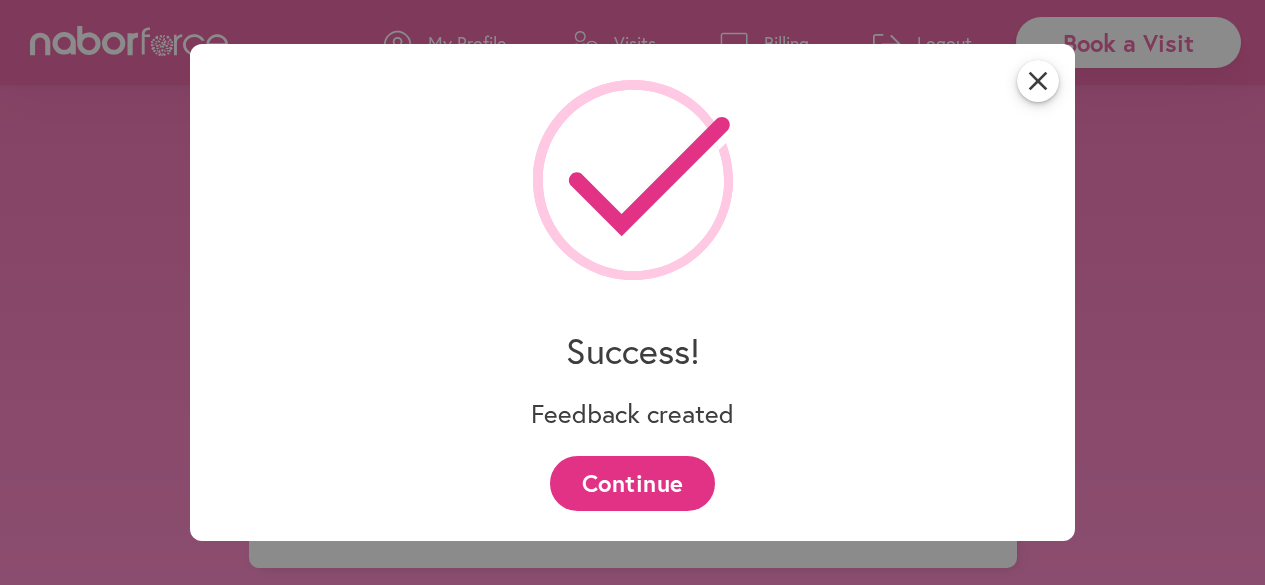 click on "Continue" at bounding box center [632, 483] 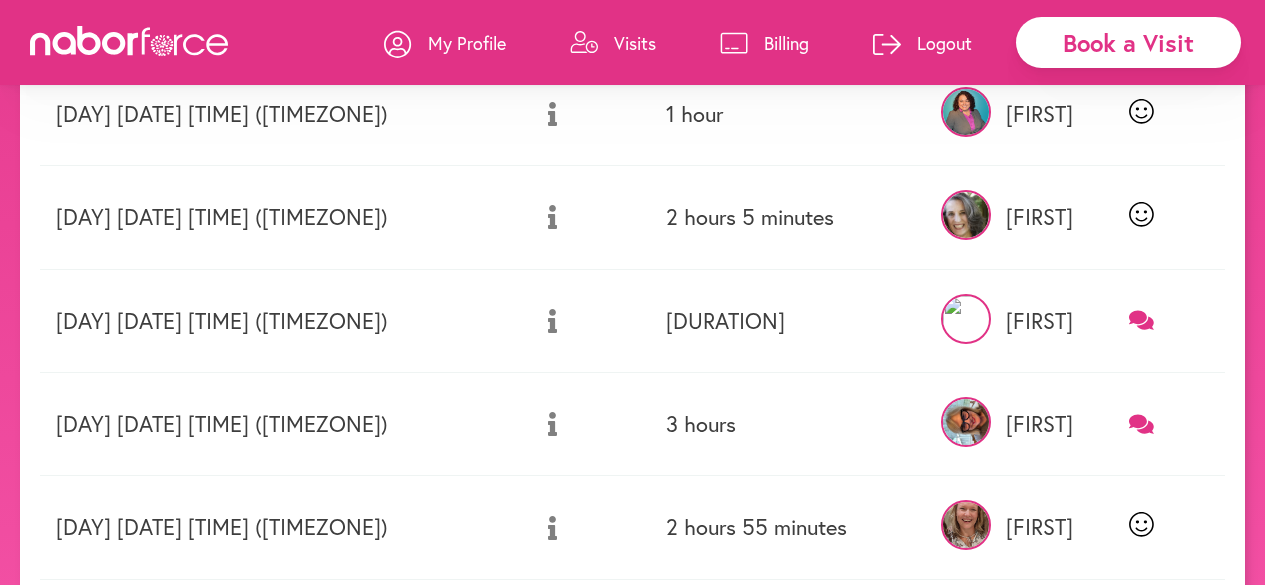 scroll, scrollTop: 300, scrollLeft: 0, axis: vertical 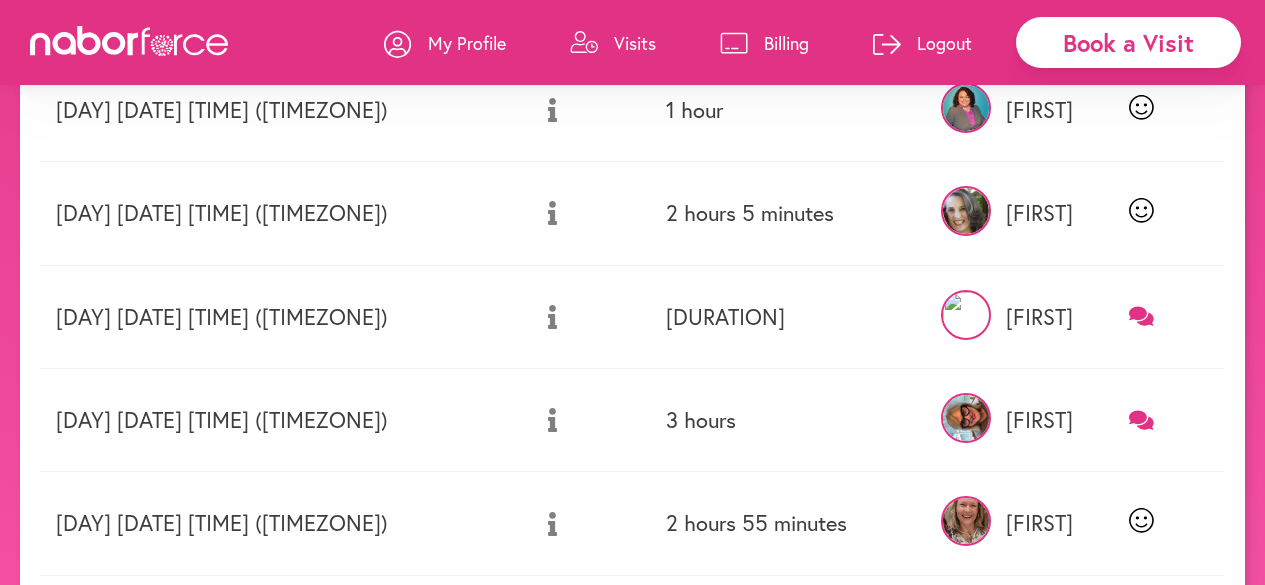 click 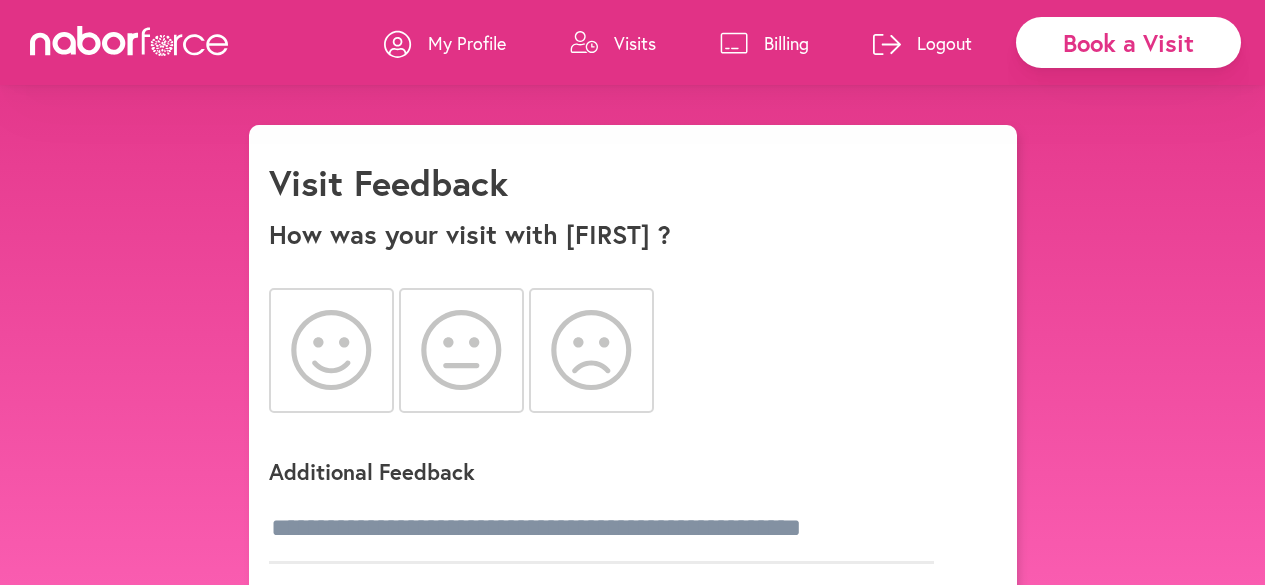 click 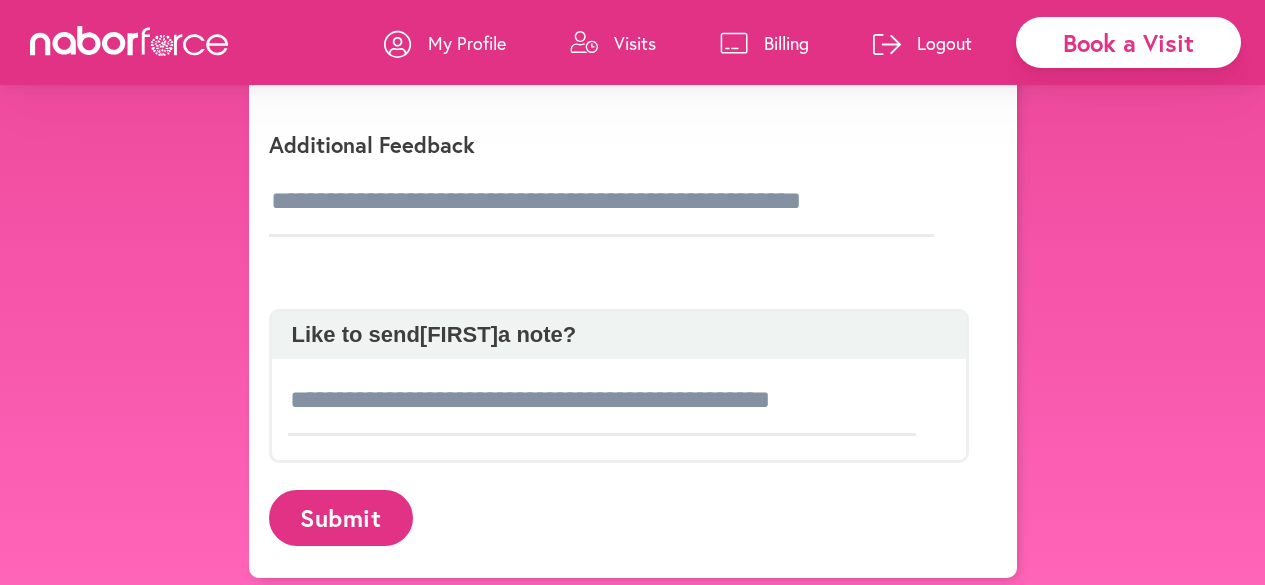 scroll, scrollTop: 403, scrollLeft: 0, axis: vertical 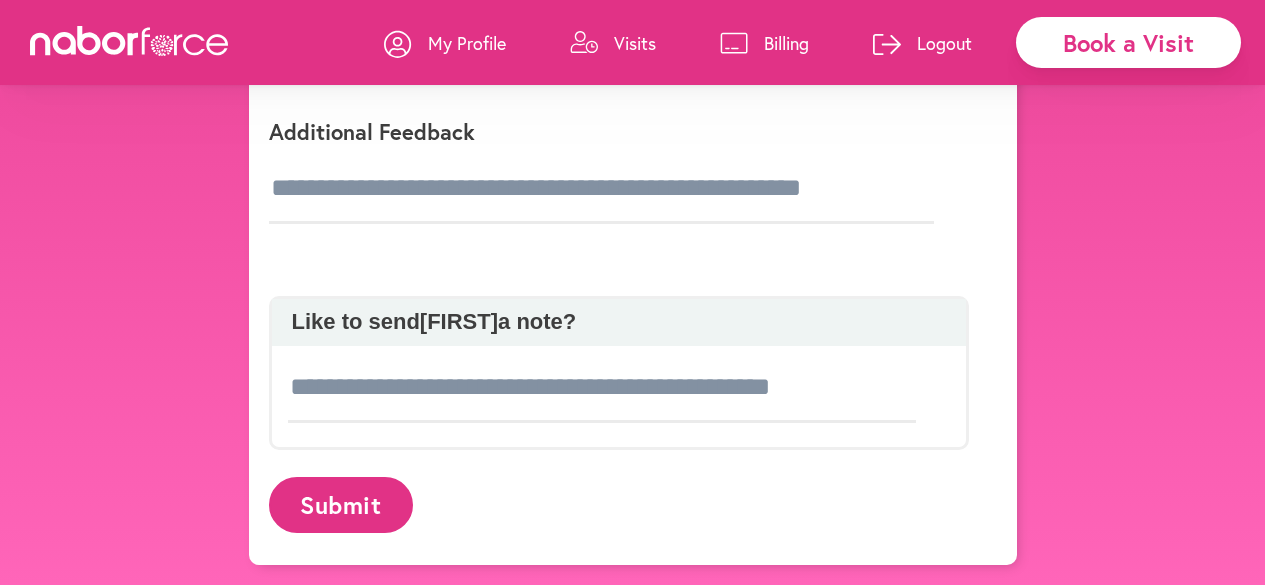 click on "Submit" at bounding box center [341, 504] 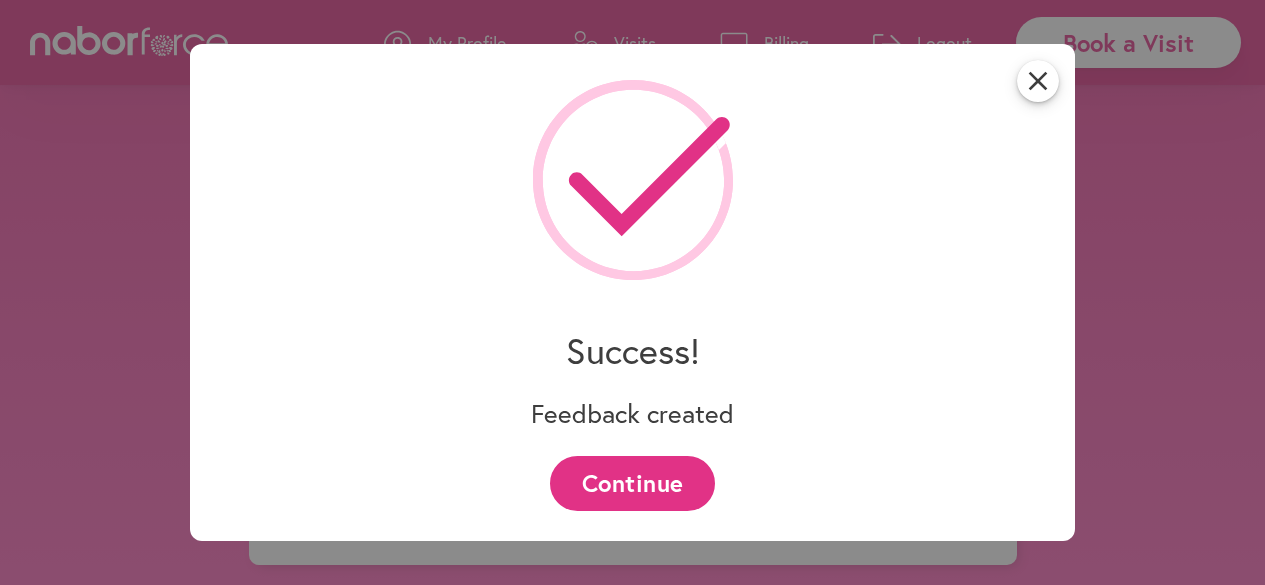 click on "Continue" at bounding box center (632, 483) 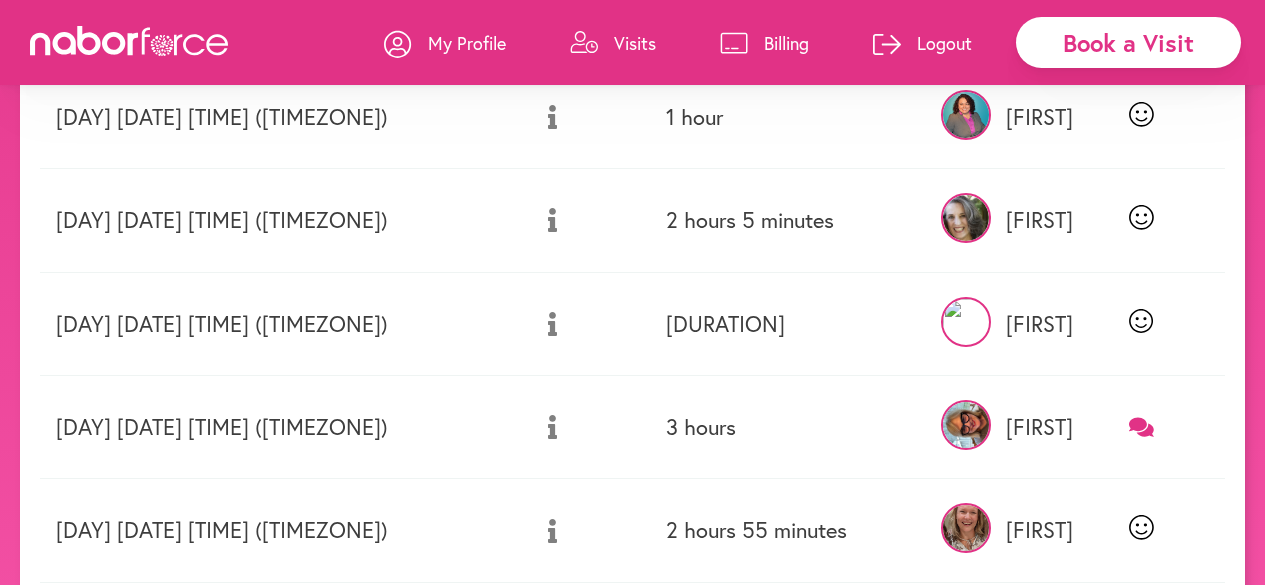 scroll, scrollTop: 400, scrollLeft: 0, axis: vertical 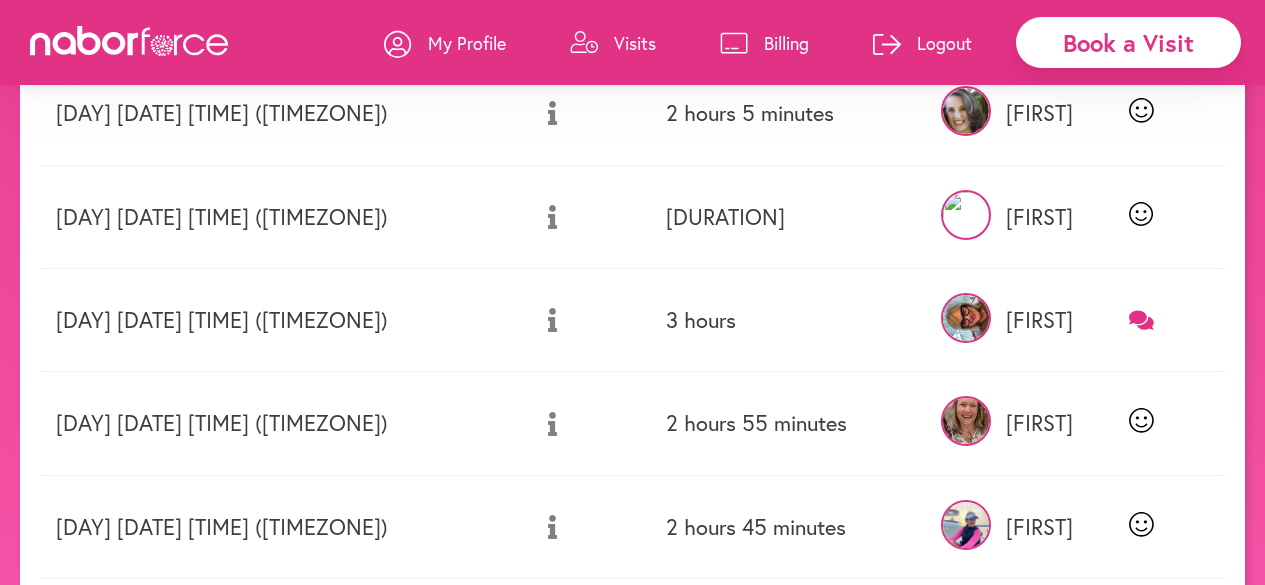 click 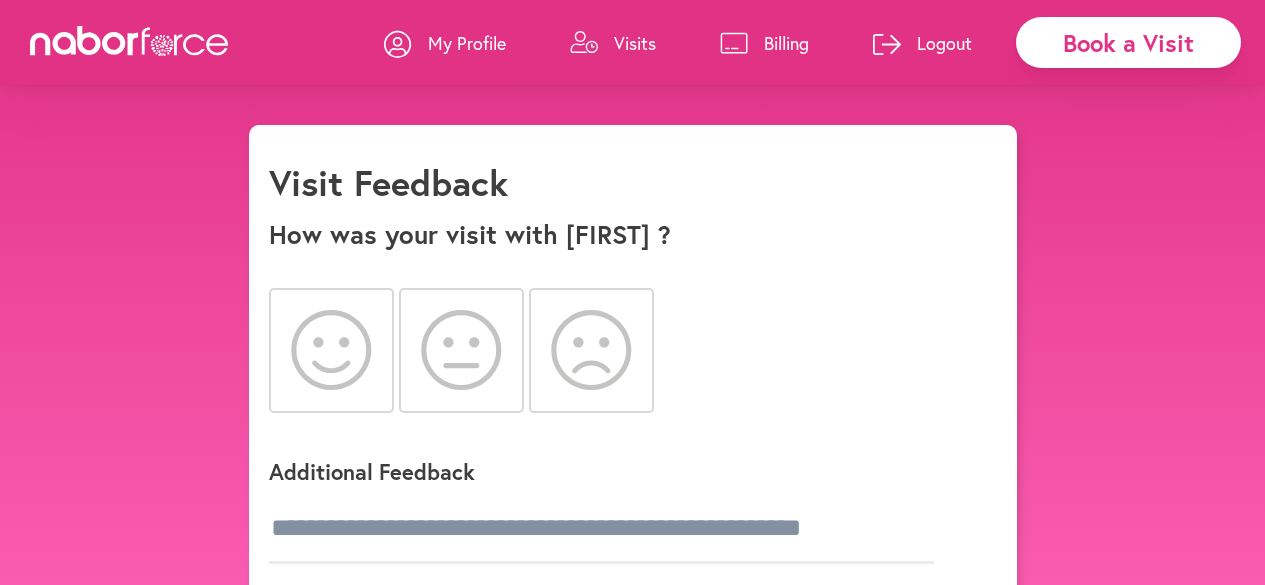 click 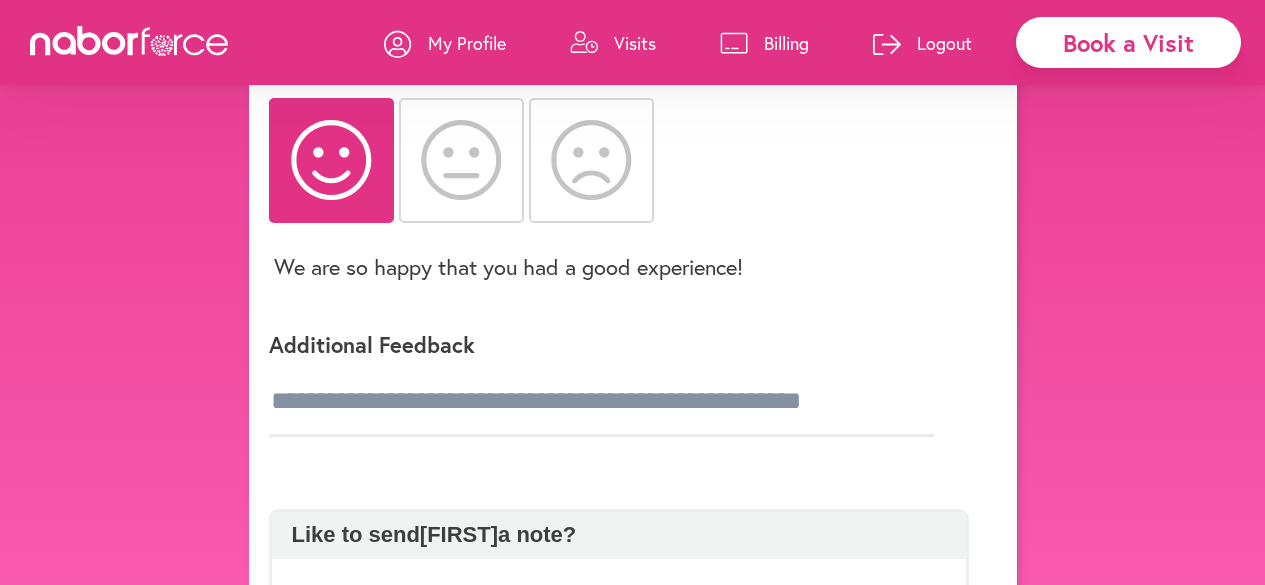 scroll, scrollTop: 403, scrollLeft: 0, axis: vertical 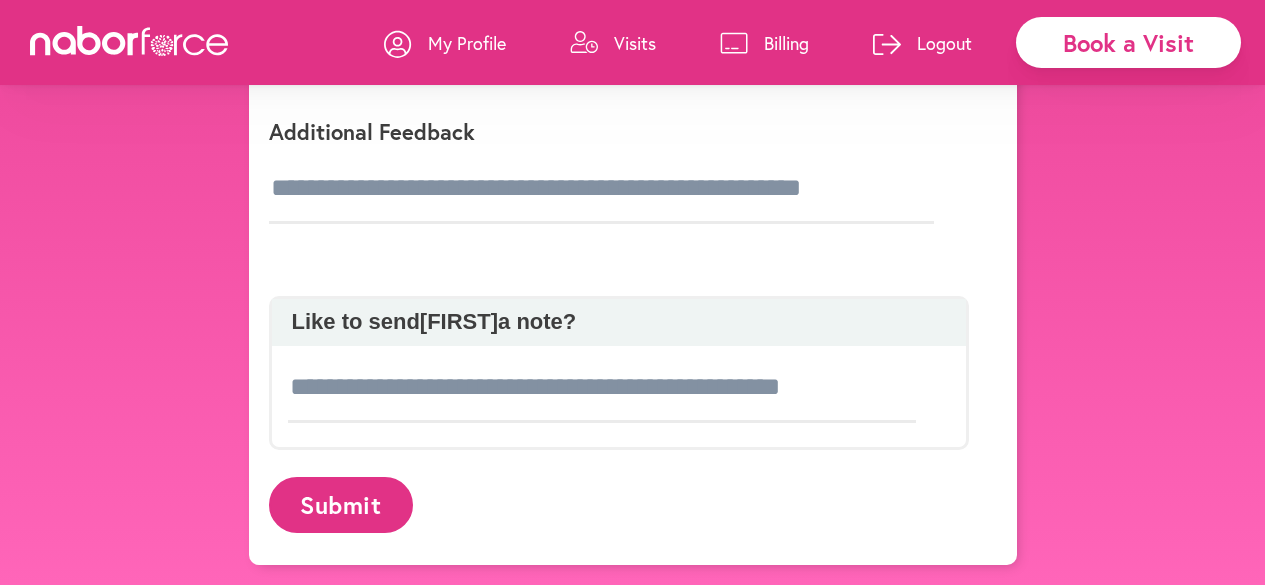 click on "Submit" at bounding box center [341, 504] 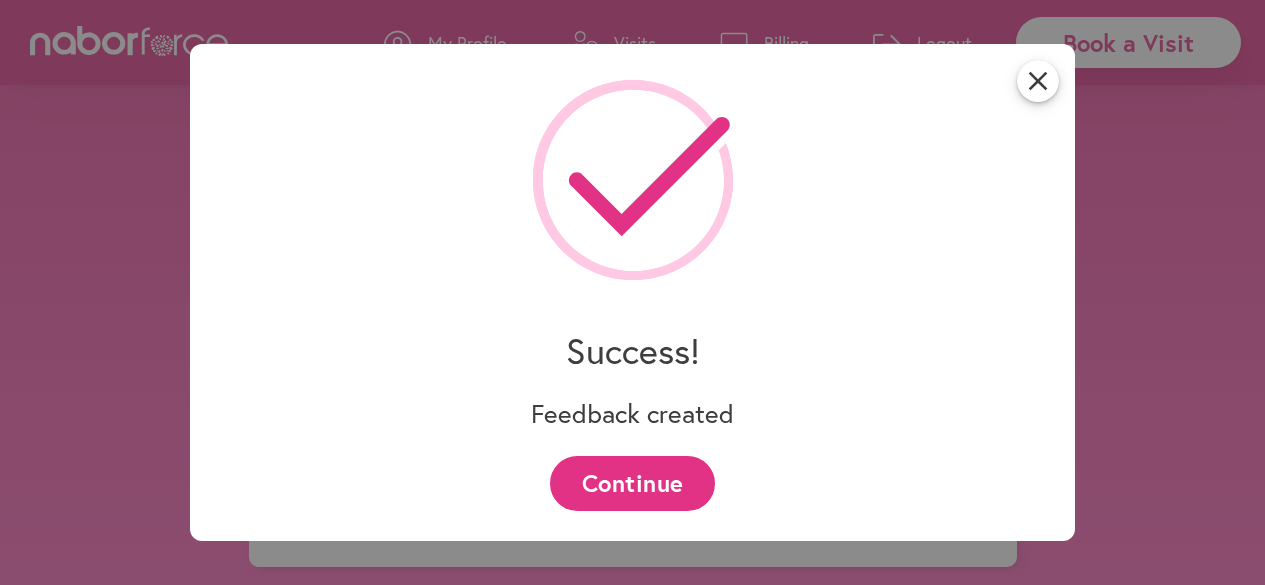scroll, scrollTop: 403, scrollLeft: 0, axis: vertical 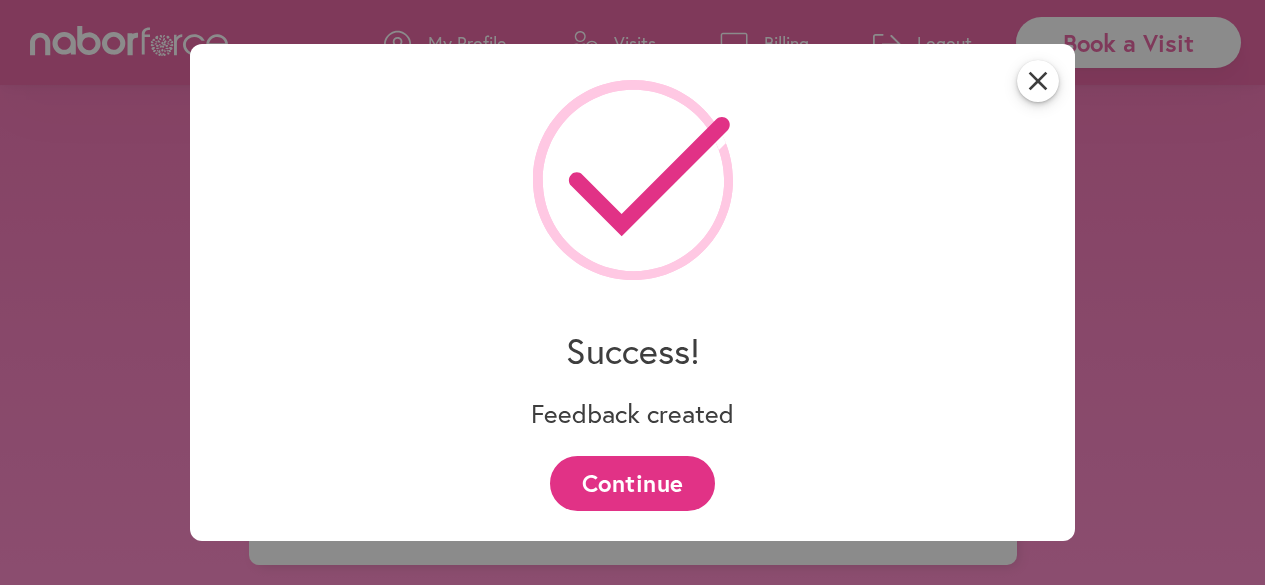 click on "Continue" at bounding box center [632, 483] 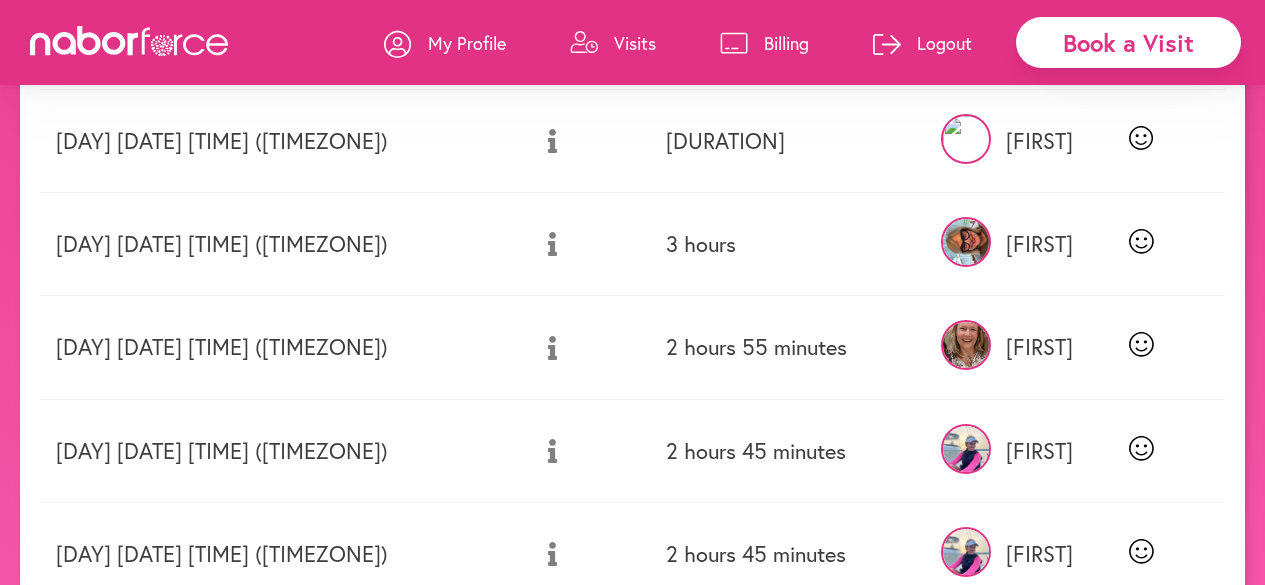 scroll, scrollTop: 976, scrollLeft: 0, axis: vertical 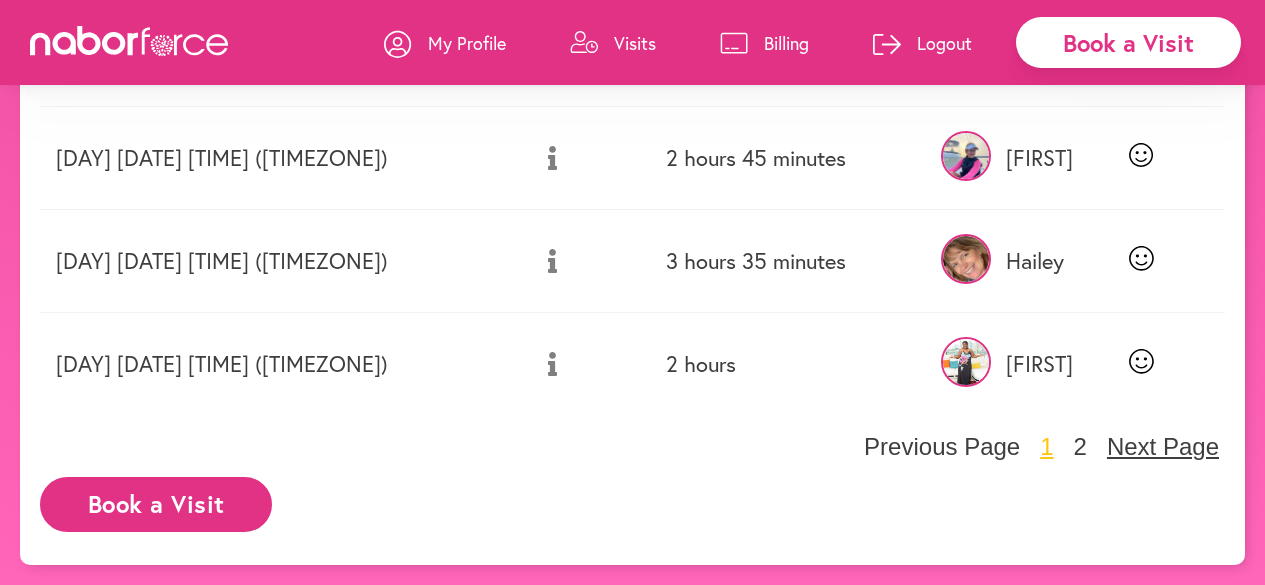 click on "Next Page" at bounding box center [1163, 447] 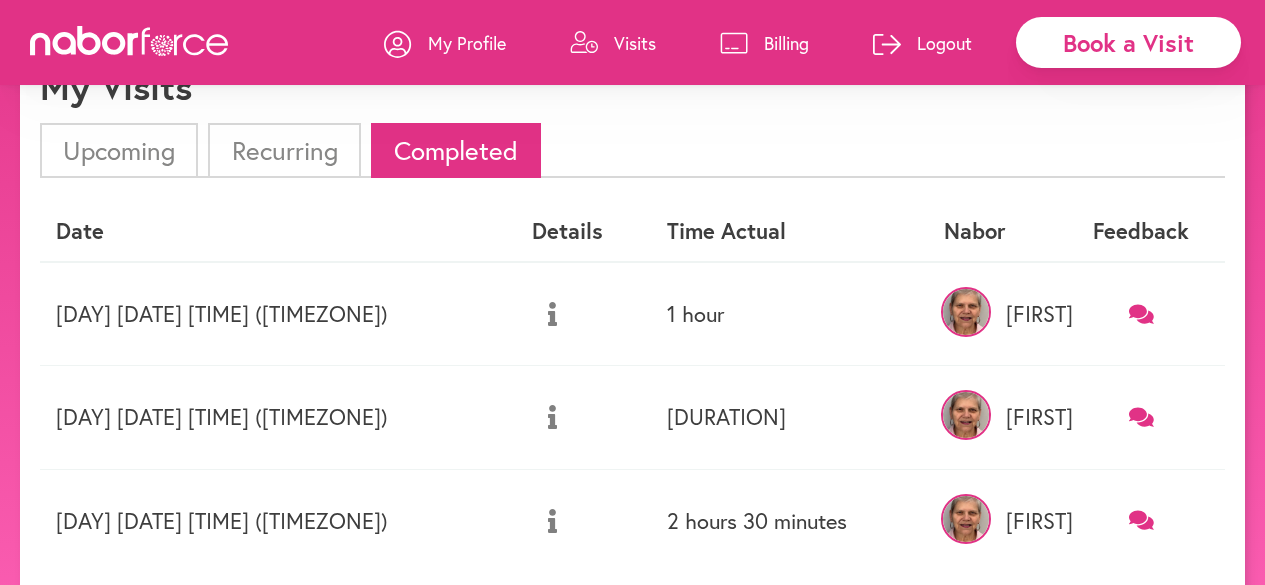 scroll, scrollTop: 0, scrollLeft: 0, axis: both 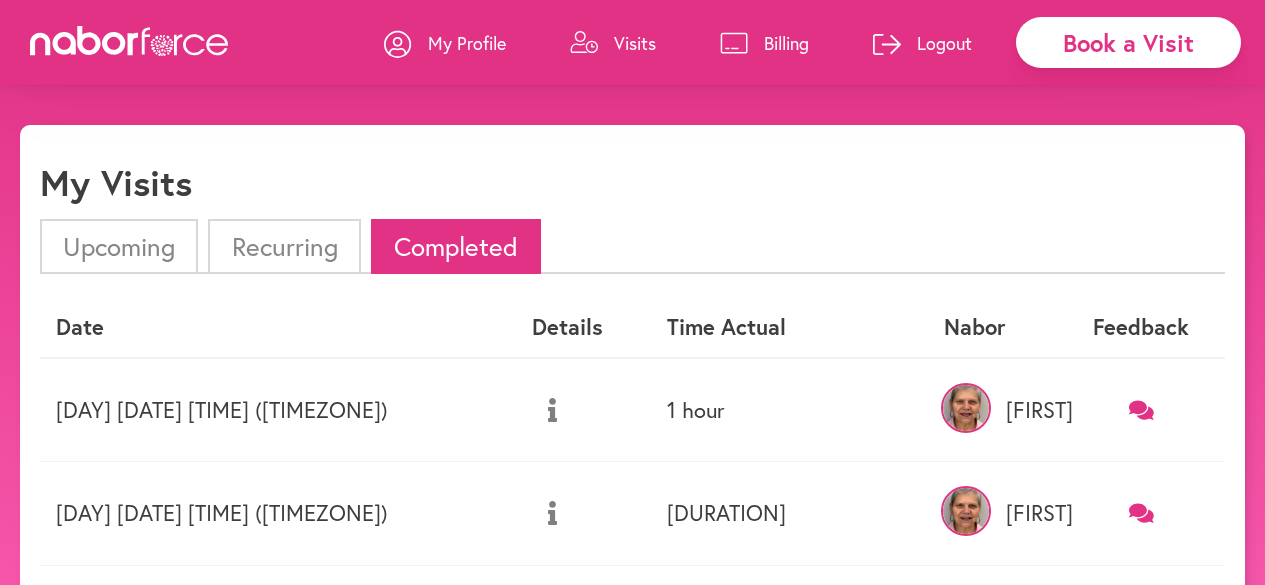 click on "My Profile" at bounding box center (467, 43) 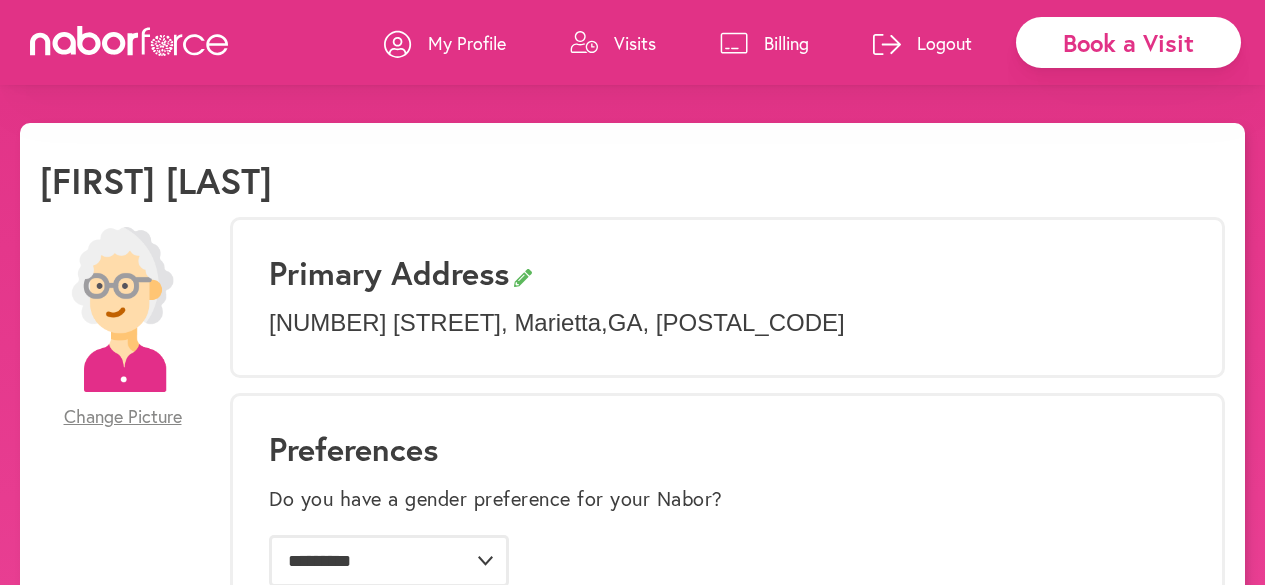scroll, scrollTop: 0, scrollLeft: 0, axis: both 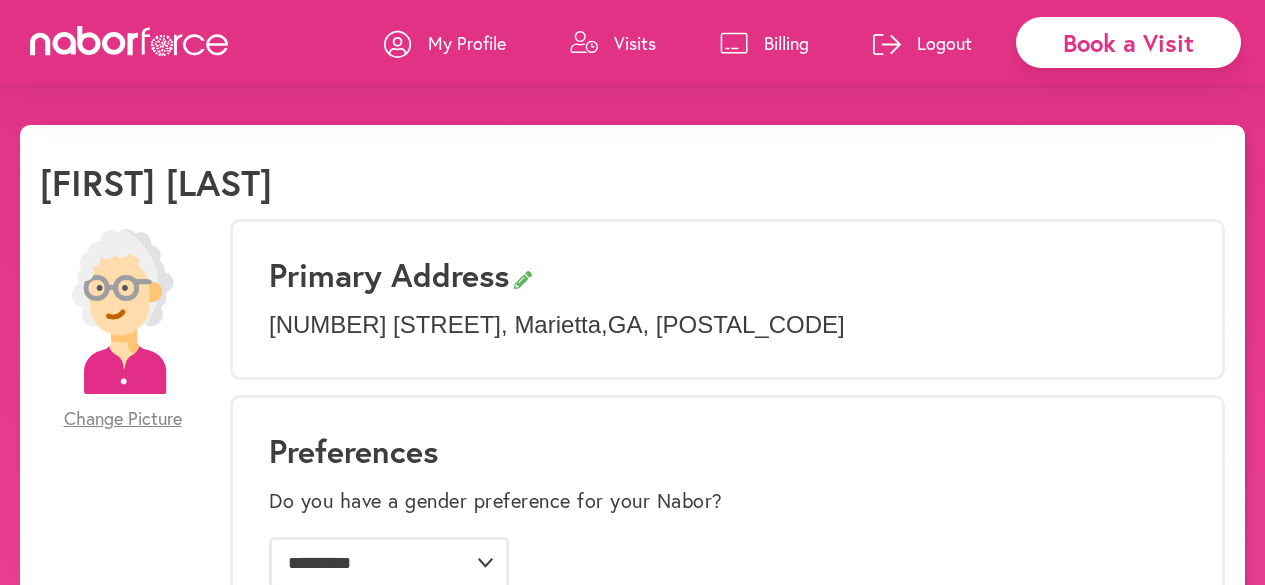 click on "Visits" at bounding box center (635, 43) 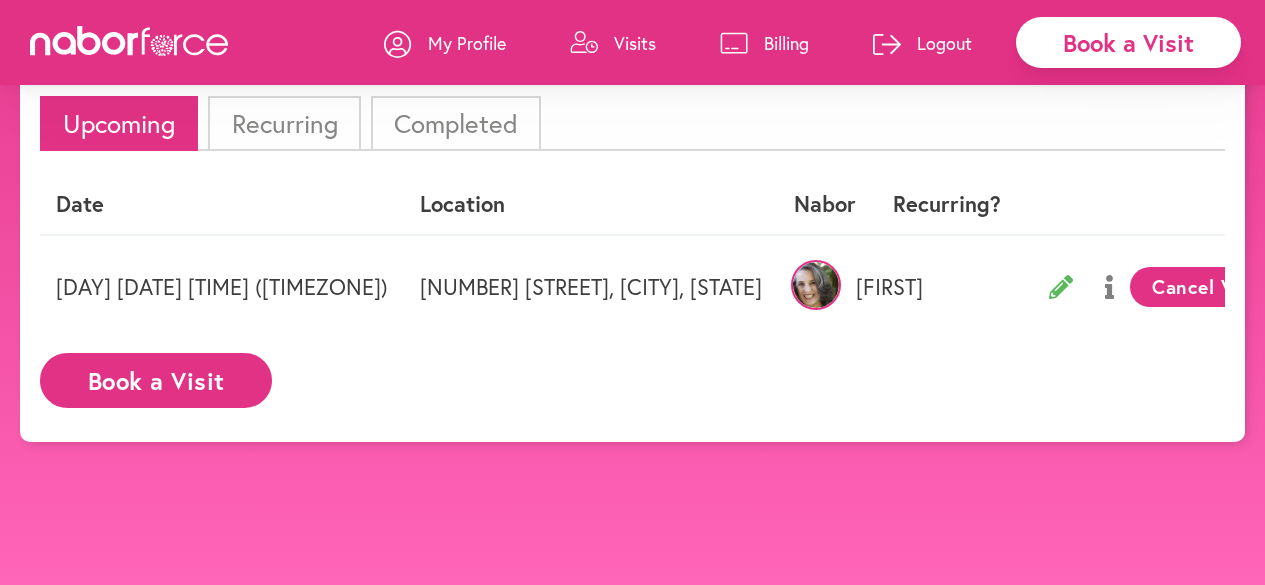 scroll, scrollTop: 125, scrollLeft: 0, axis: vertical 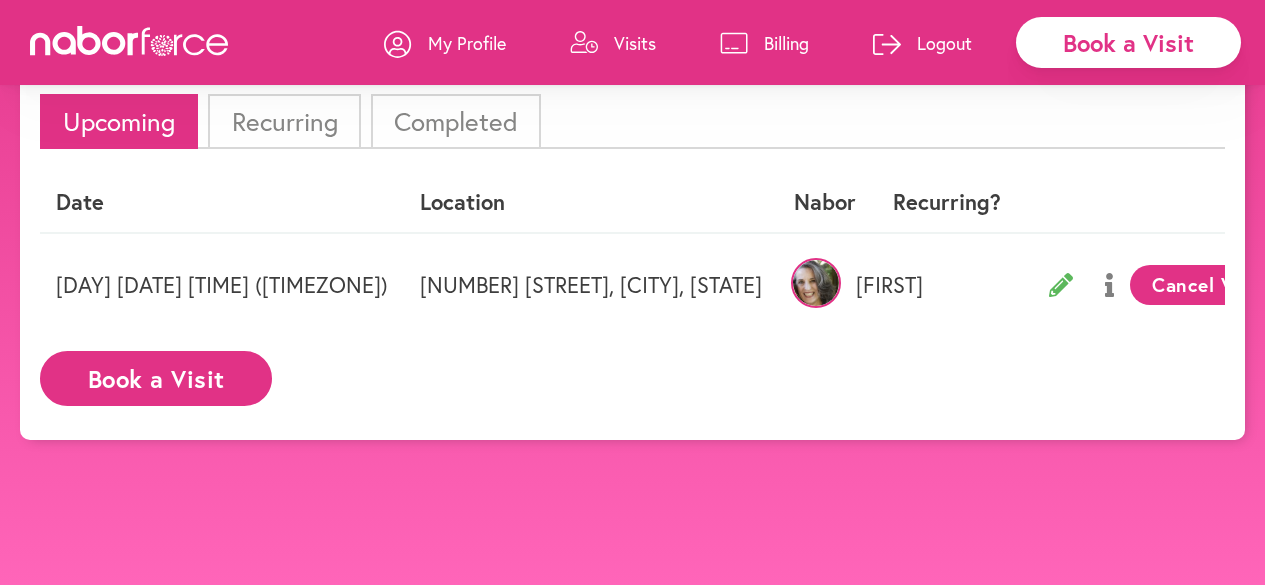 click on "Book a Visit" at bounding box center [156, 378] 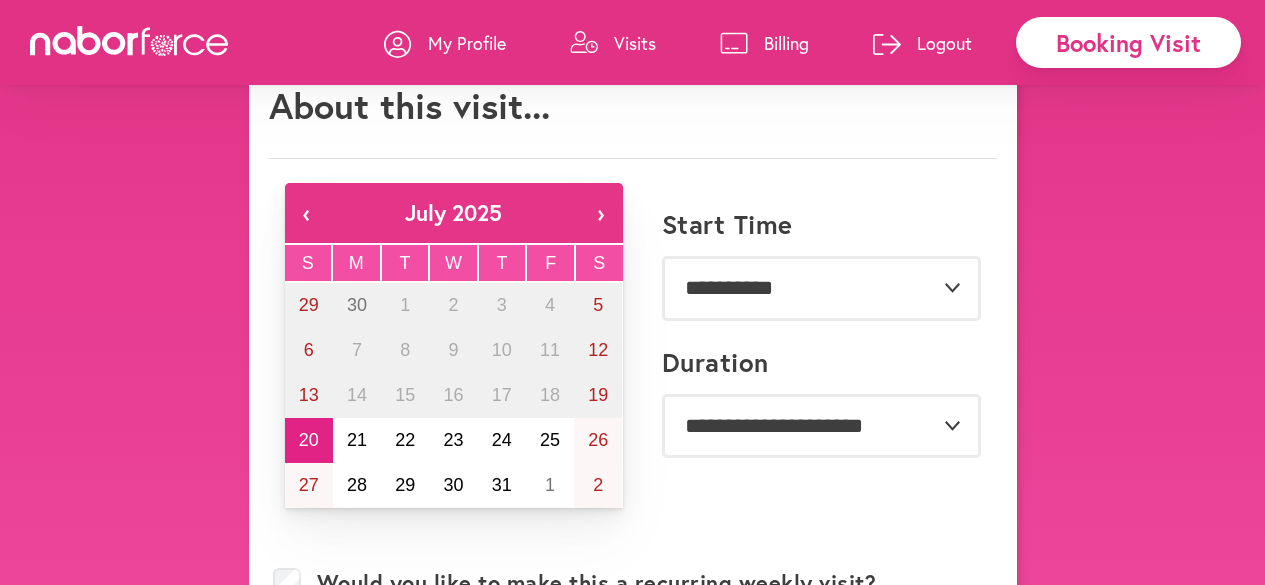 scroll, scrollTop: 200, scrollLeft: 0, axis: vertical 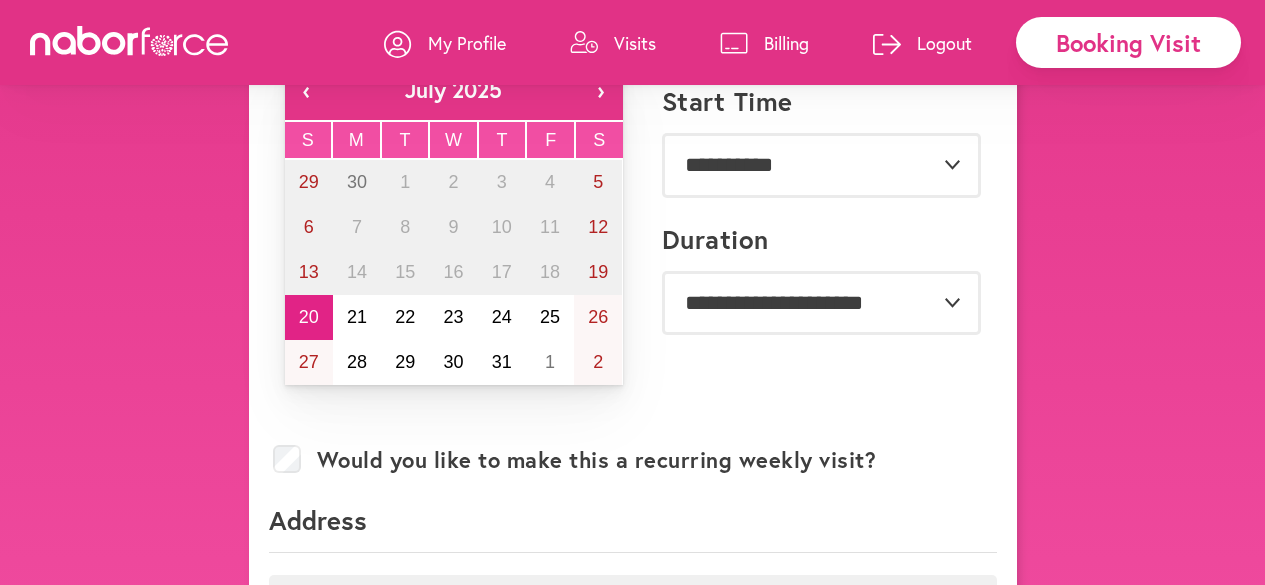 click on "[NUMBER] [STREET] [CITY] ,   [STATE]   [POSTAL_CODE]" at bounding box center [632, 731] 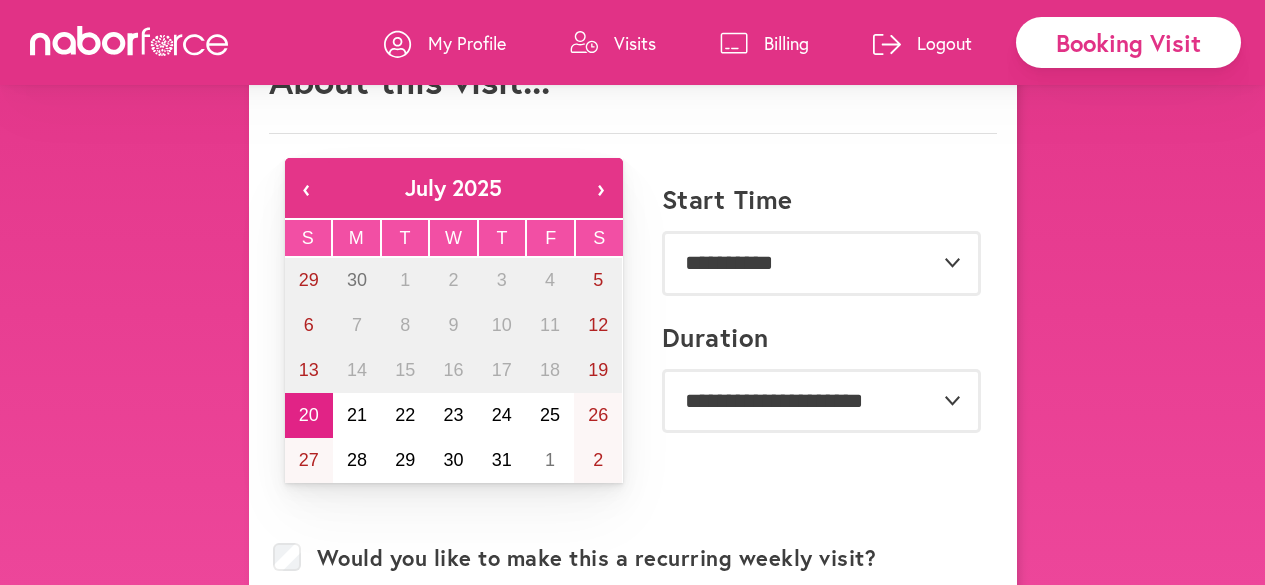 scroll, scrollTop: 200, scrollLeft: 0, axis: vertical 